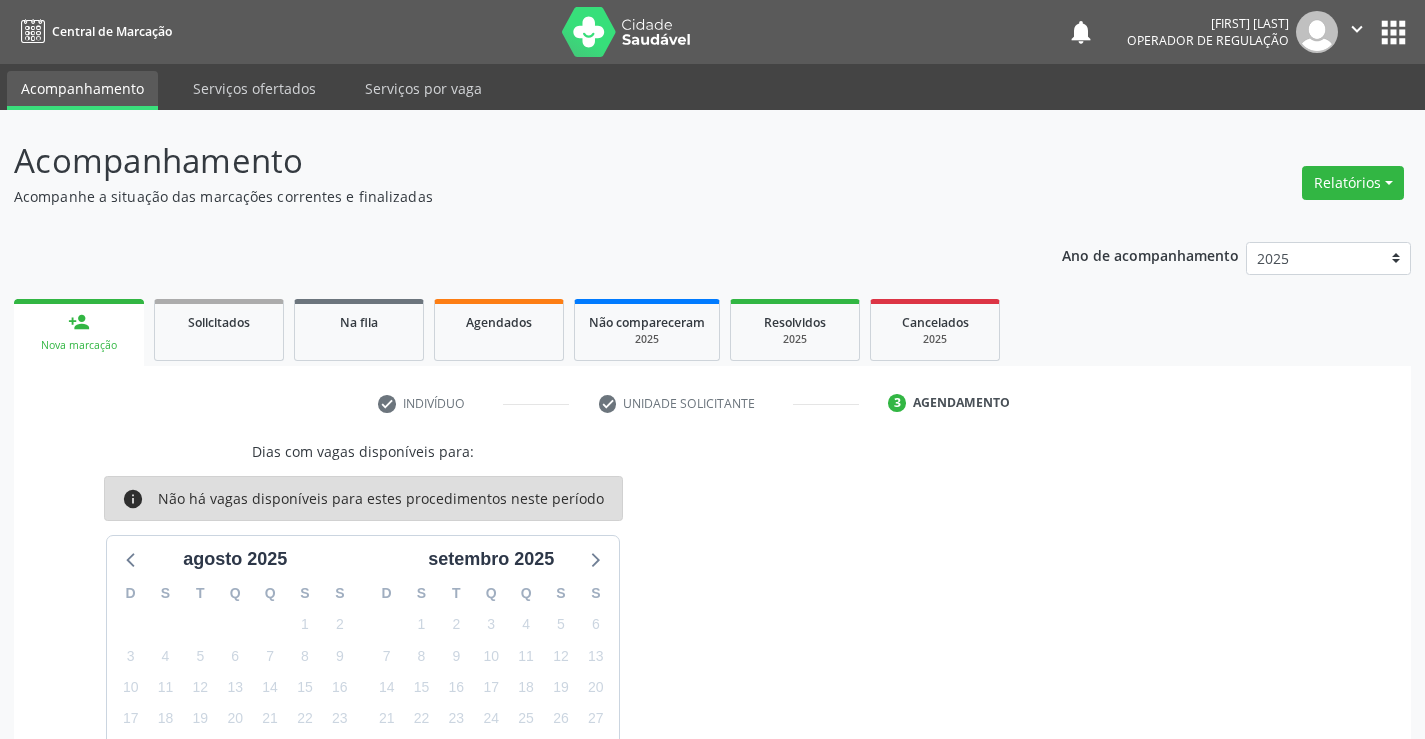 click on "Agendados" at bounding box center [499, 330] 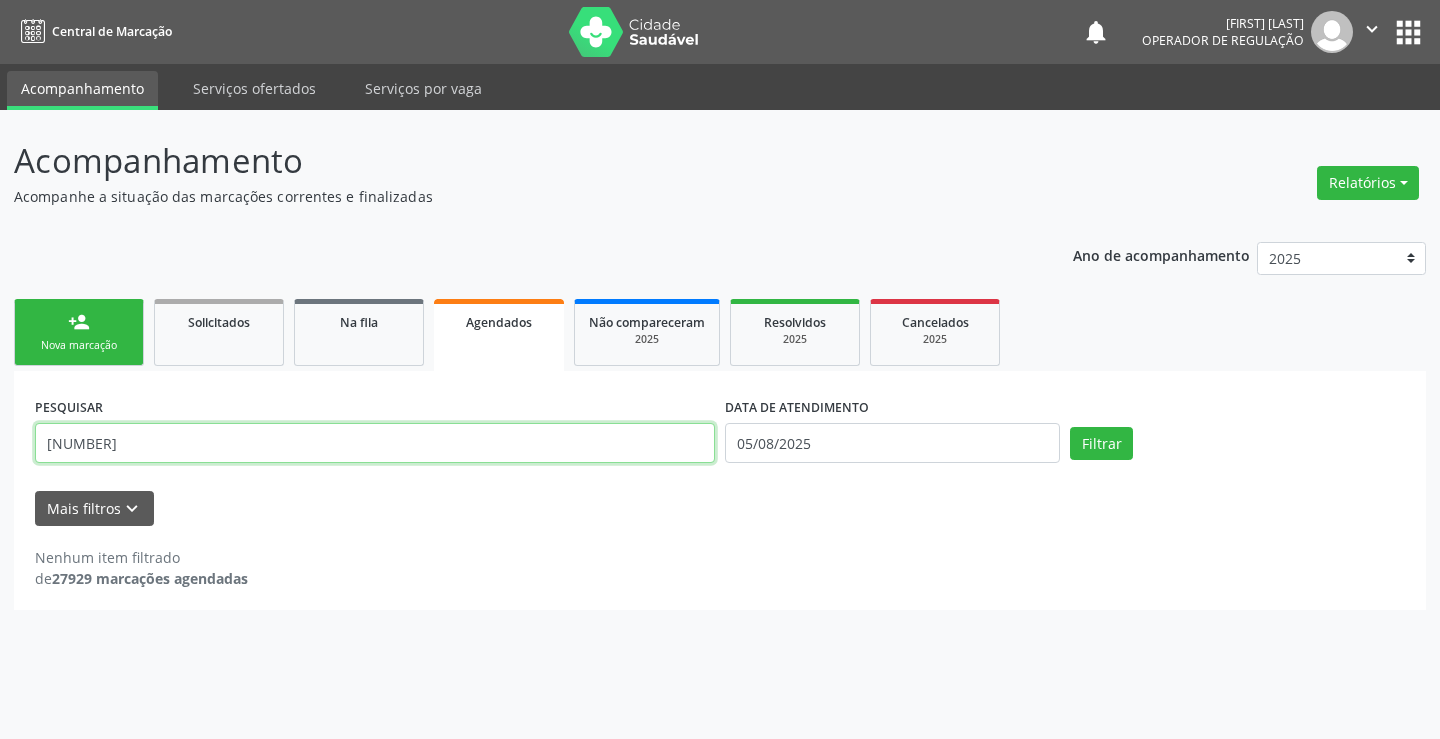 click on "[NUMBER]" at bounding box center [375, 443] 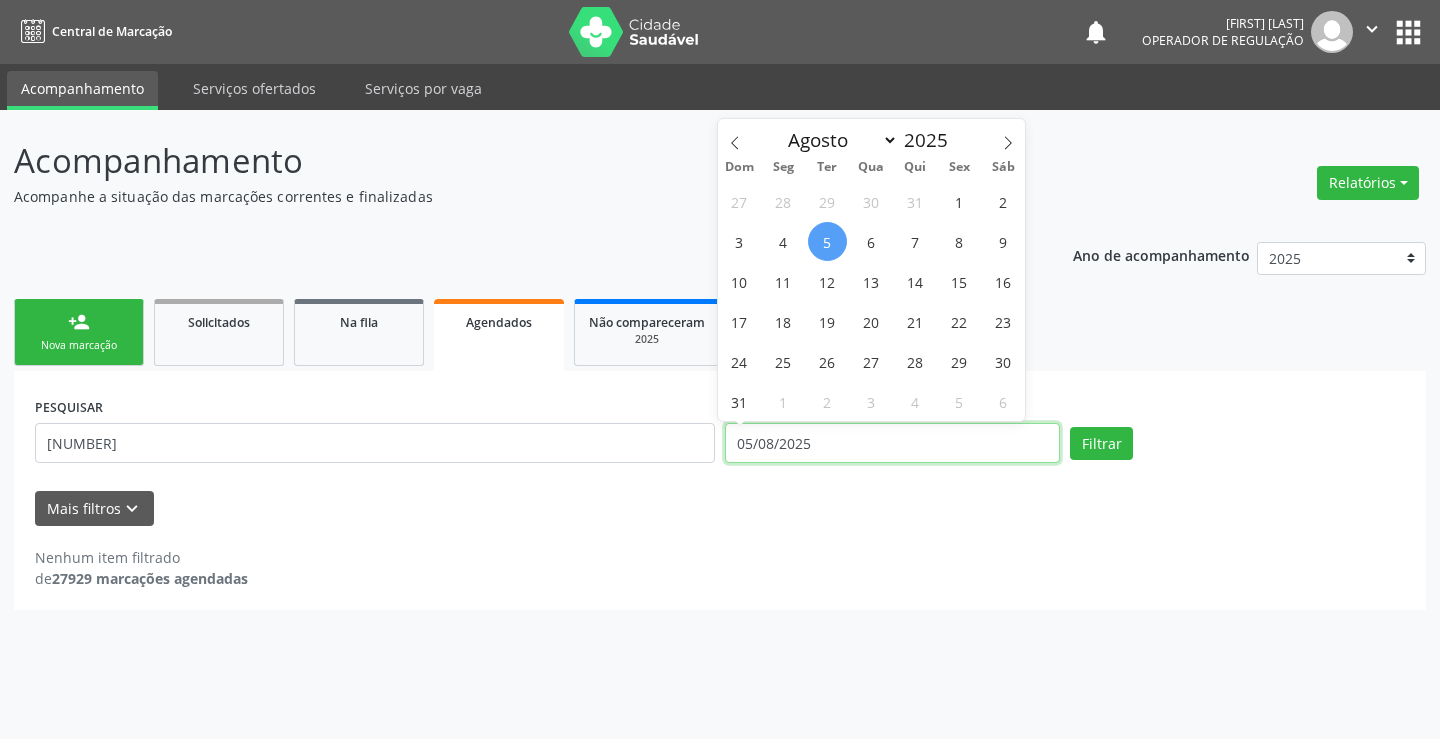 click on "05/08/2025" at bounding box center [892, 443] 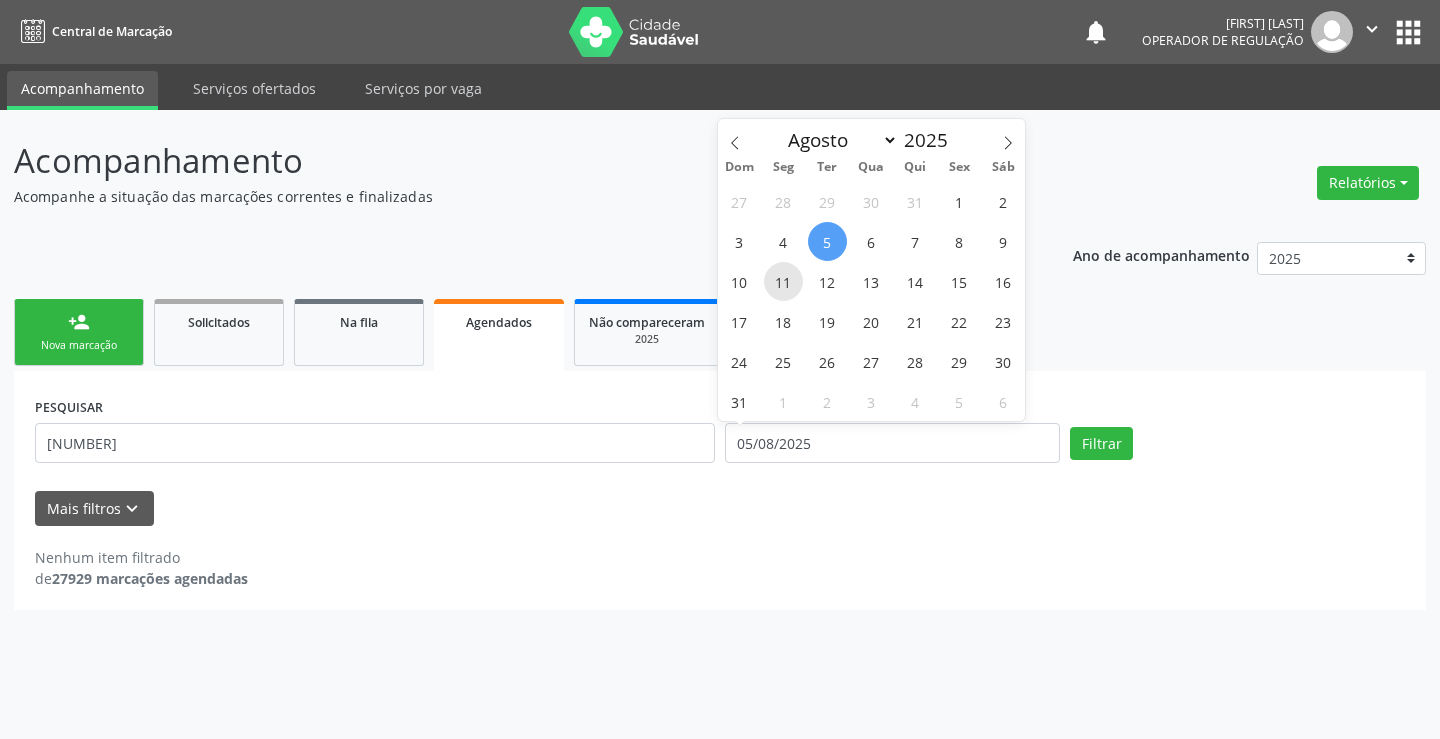 click on "11" at bounding box center (783, 281) 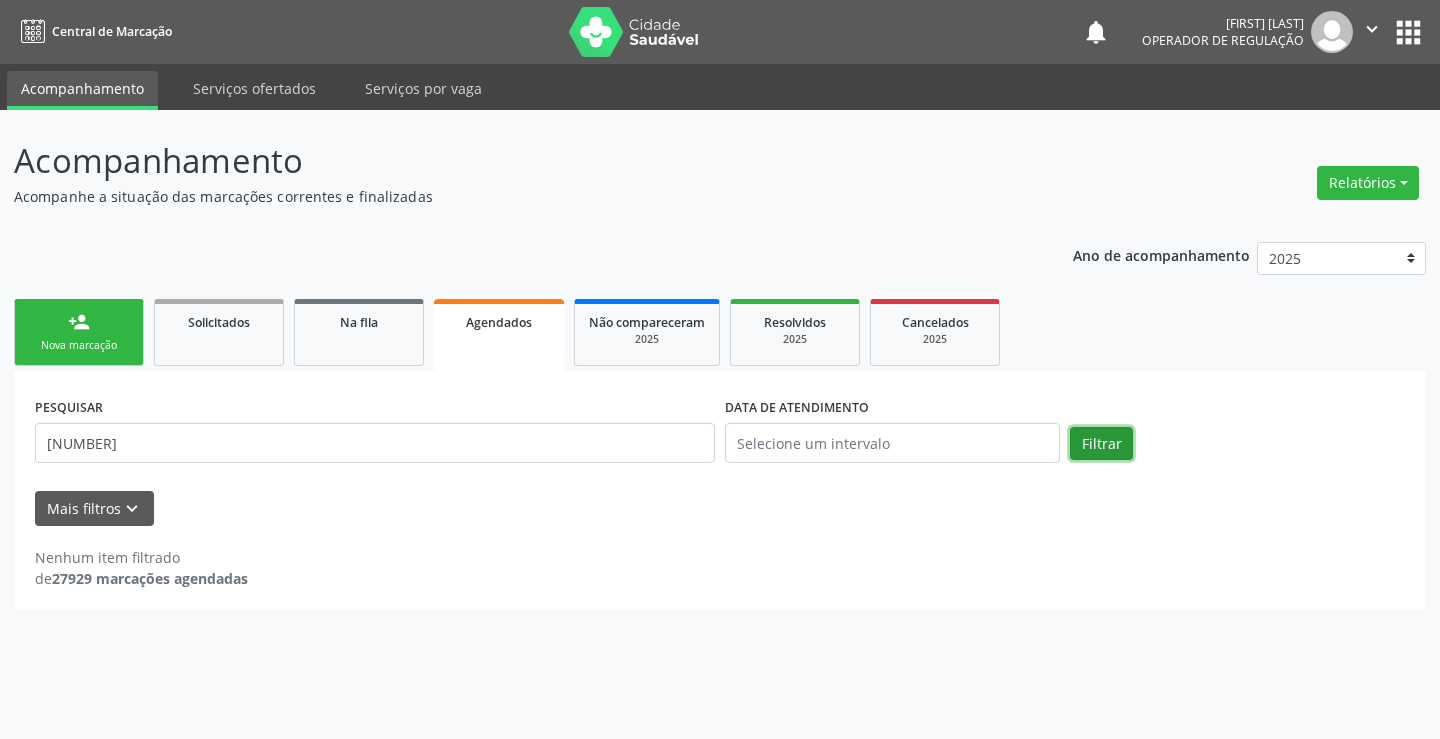 drag, startPoint x: 1103, startPoint y: 447, endPoint x: 1093, endPoint y: 445, distance: 10.198039 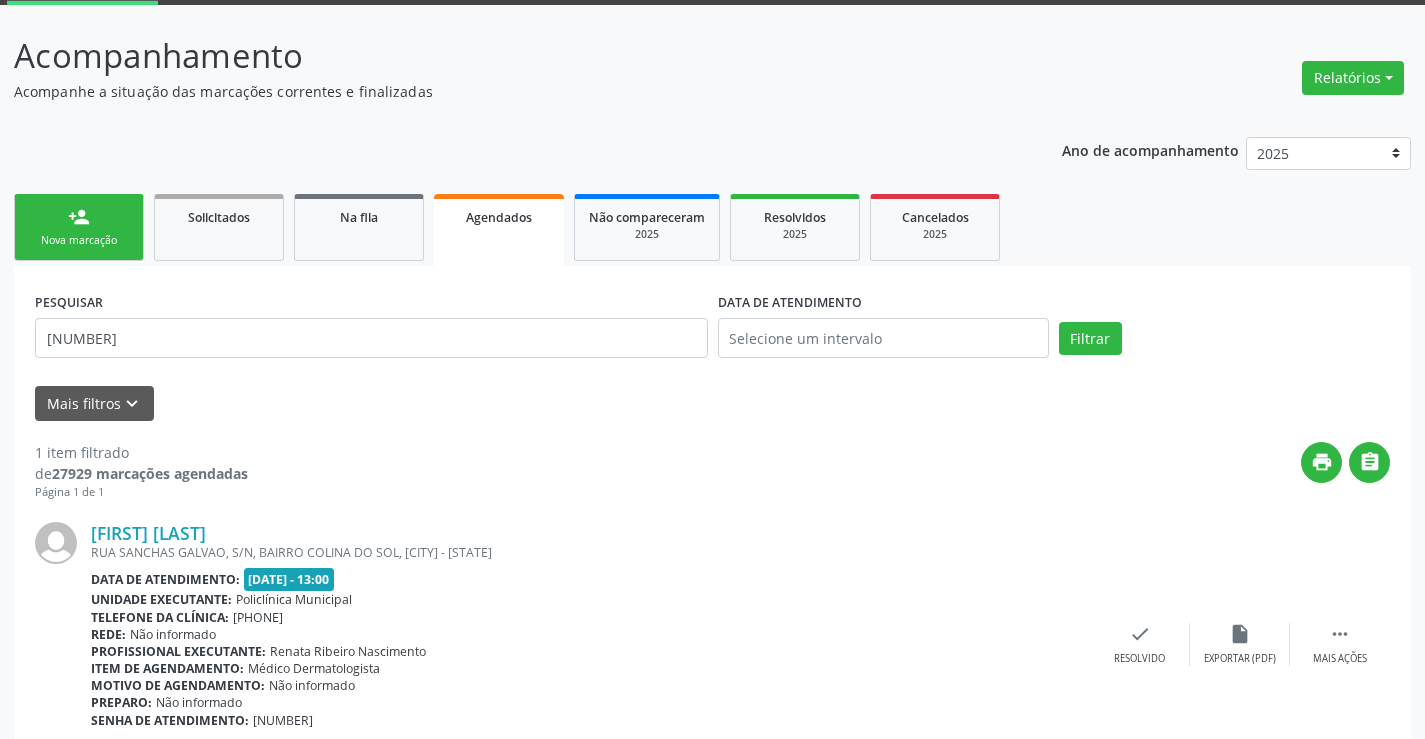 scroll, scrollTop: 189, scrollLeft: 0, axis: vertical 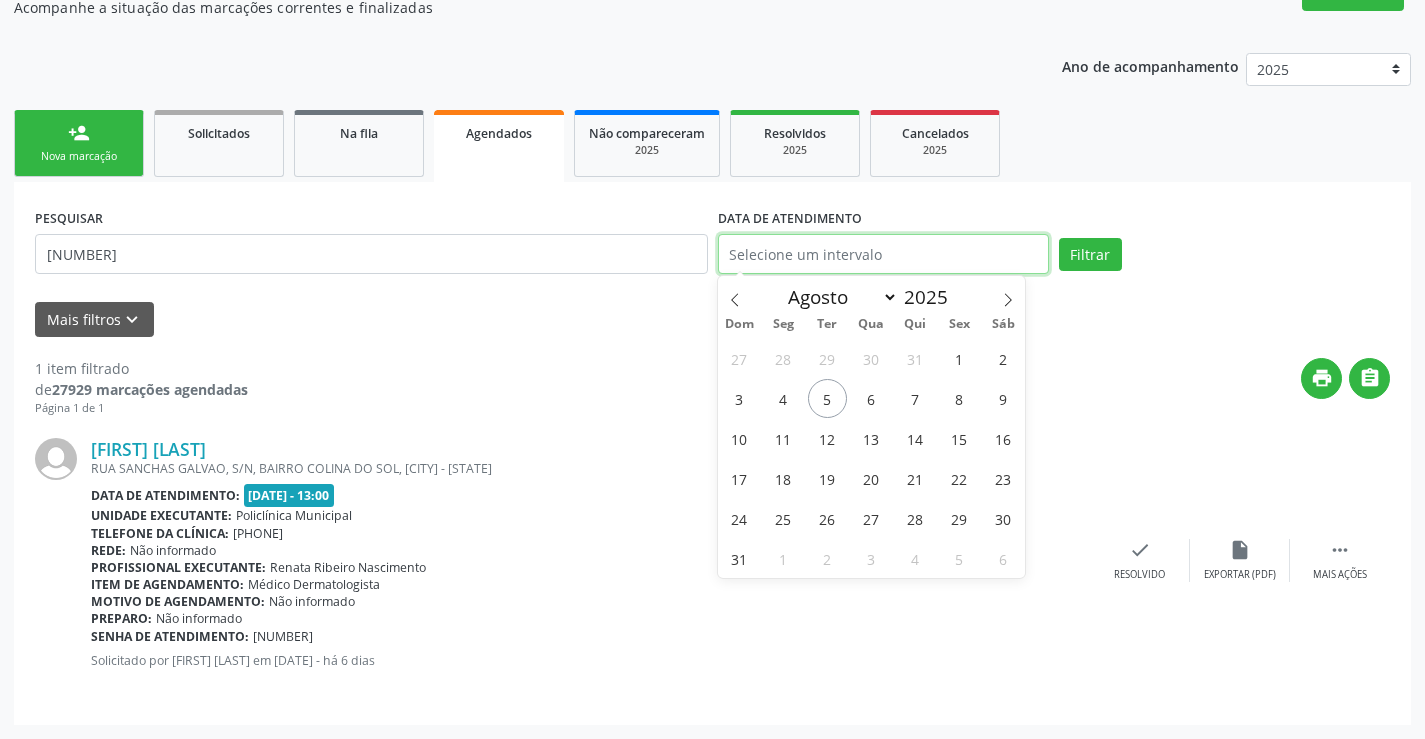 click at bounding box center (883, 254) 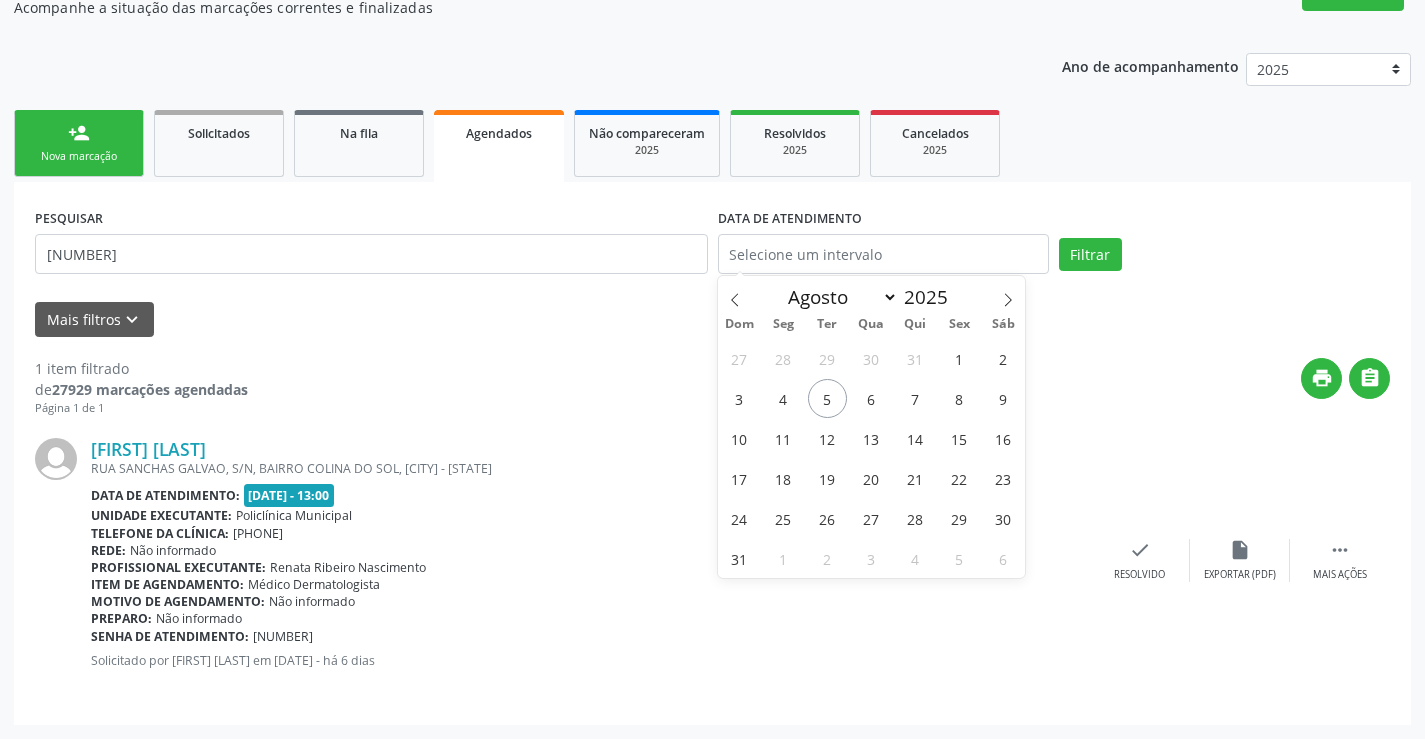 click on "person_add" at bounding box center (79, 133) 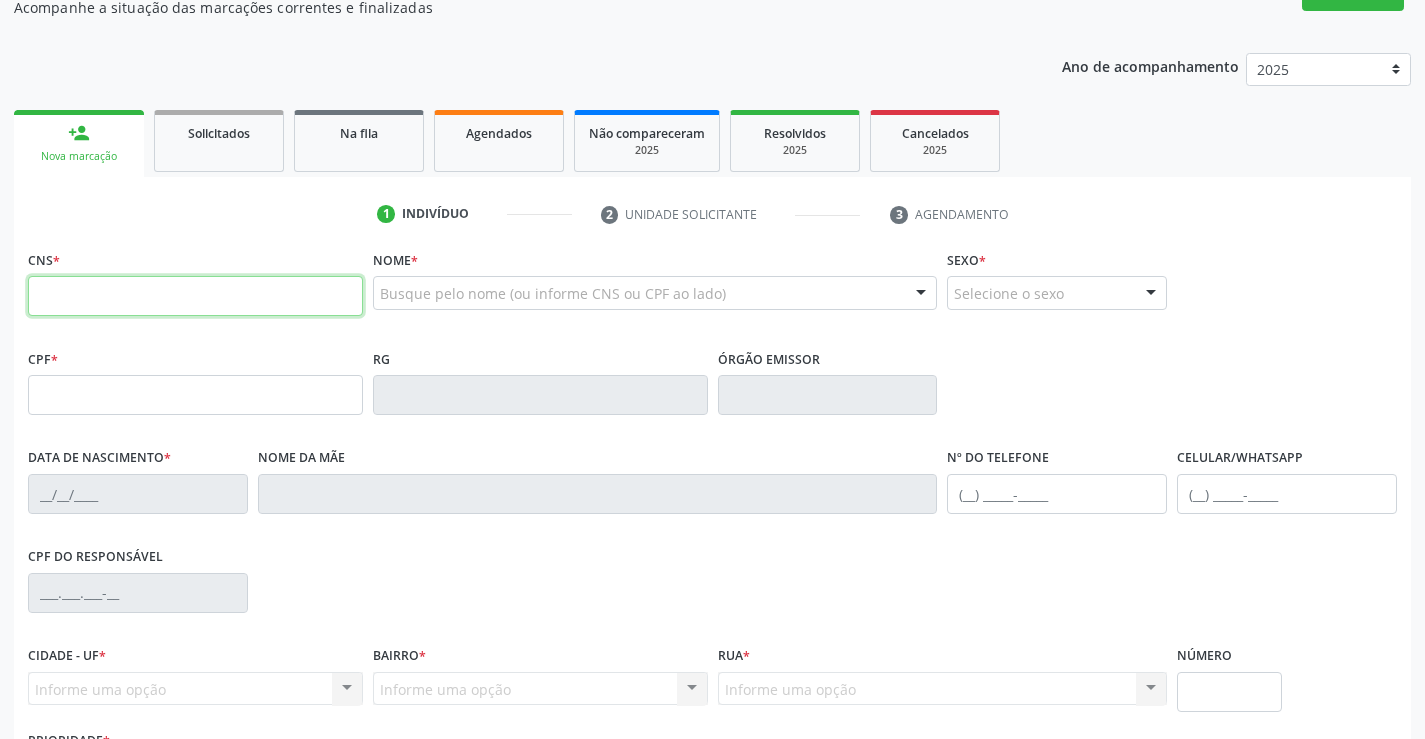 click at bounding box center [195, 296] 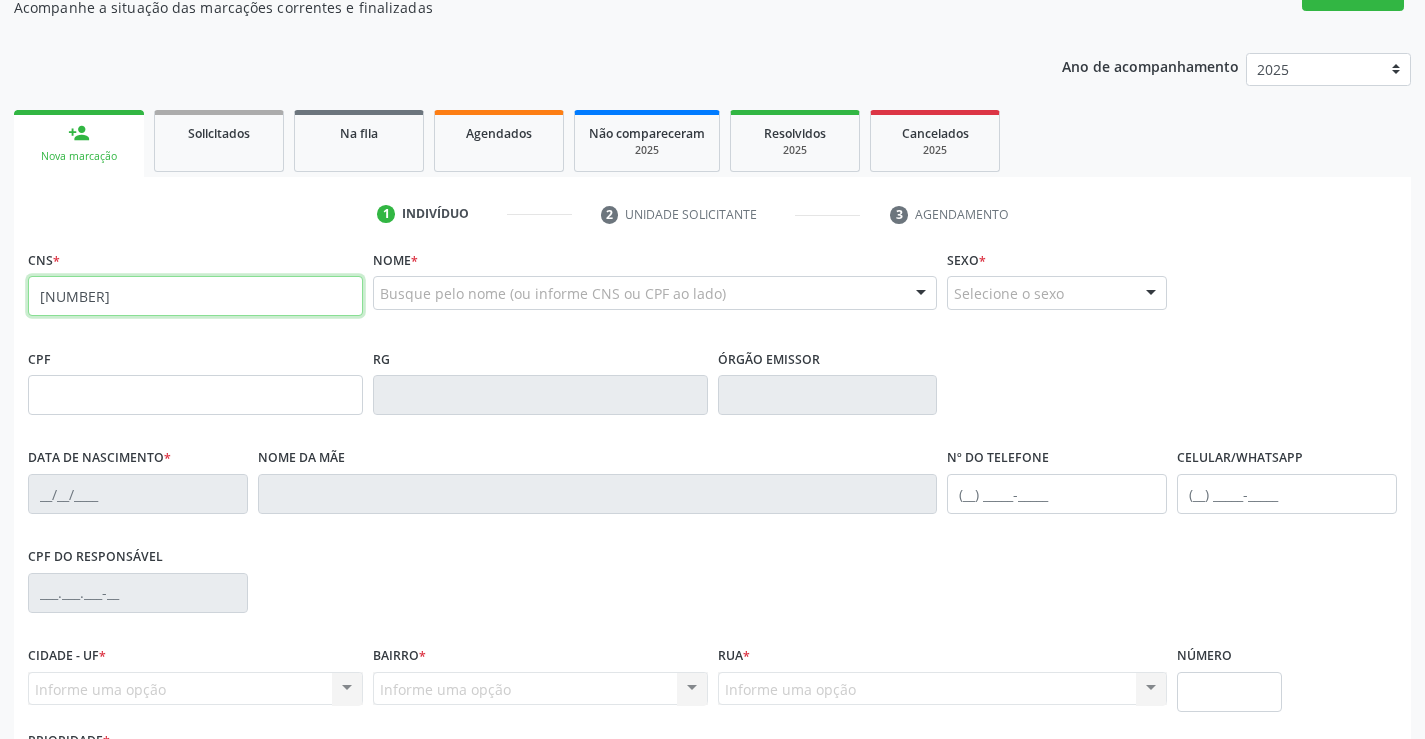 type on "[NUMBER]" 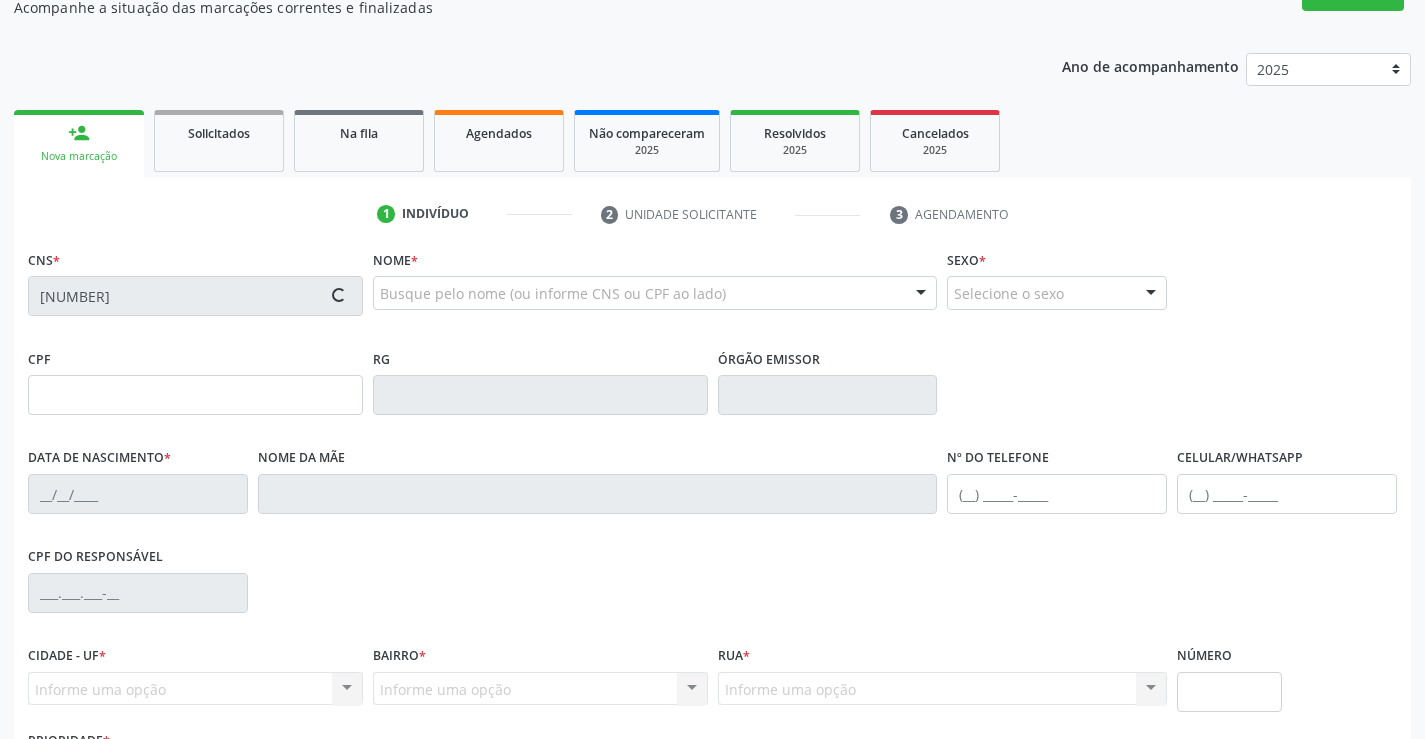 type on "[NUMBER]" 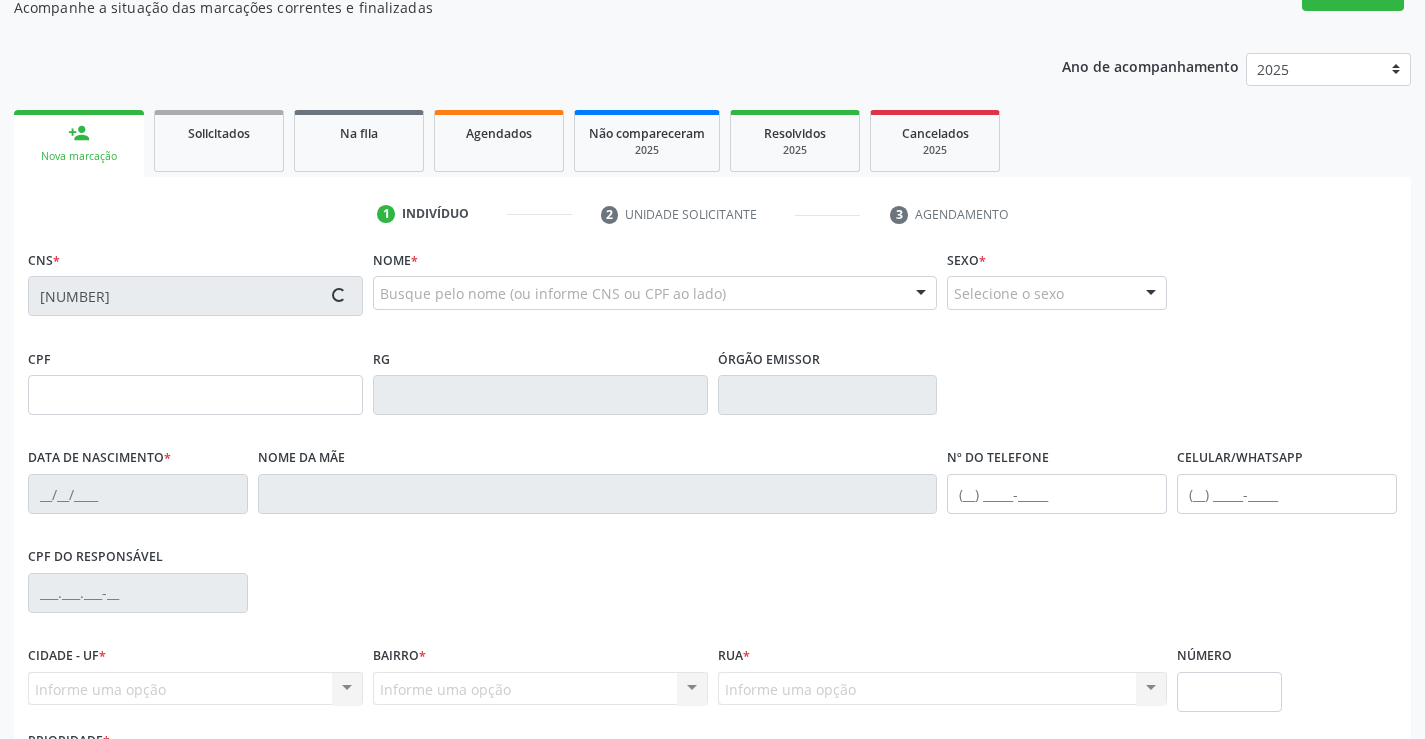 type on "[DATE]" 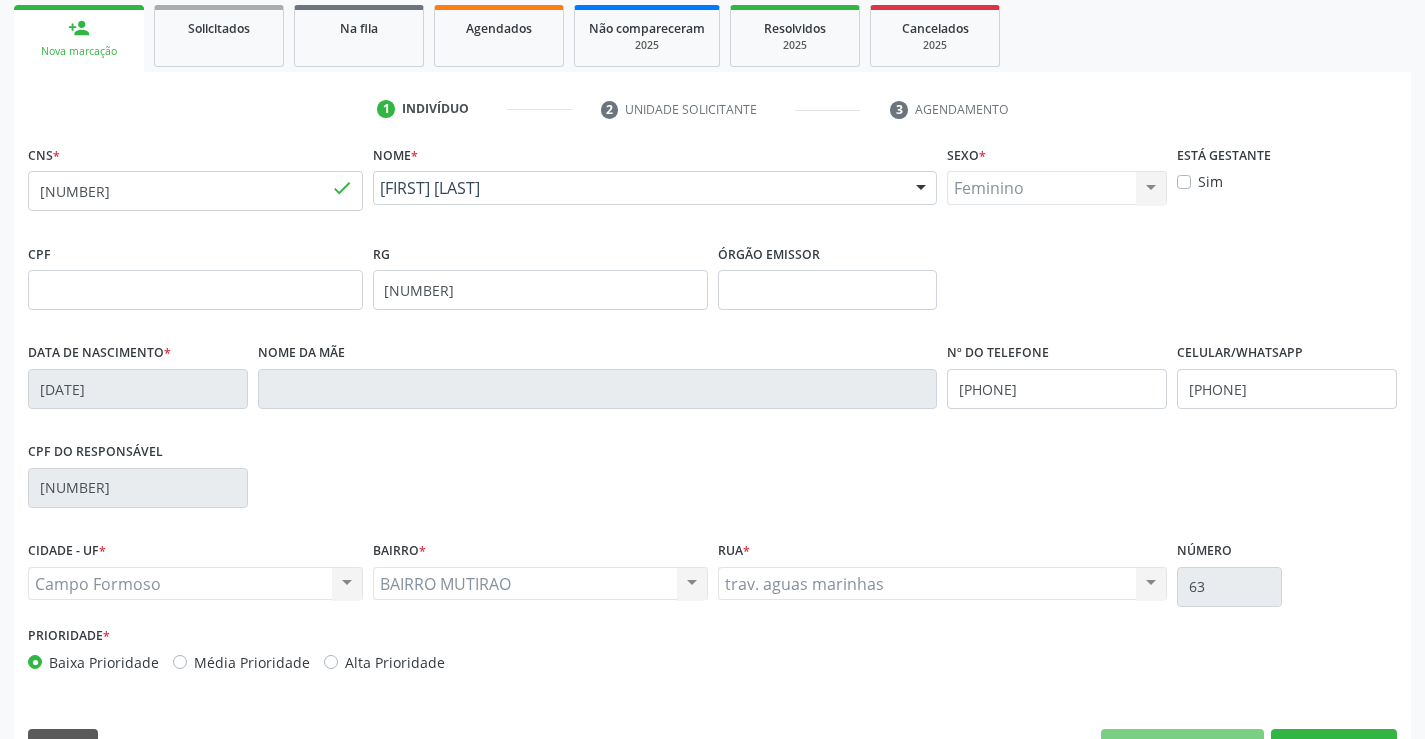 scroll, scrollTop: 345, scrollLeft: 0, axis: vertical 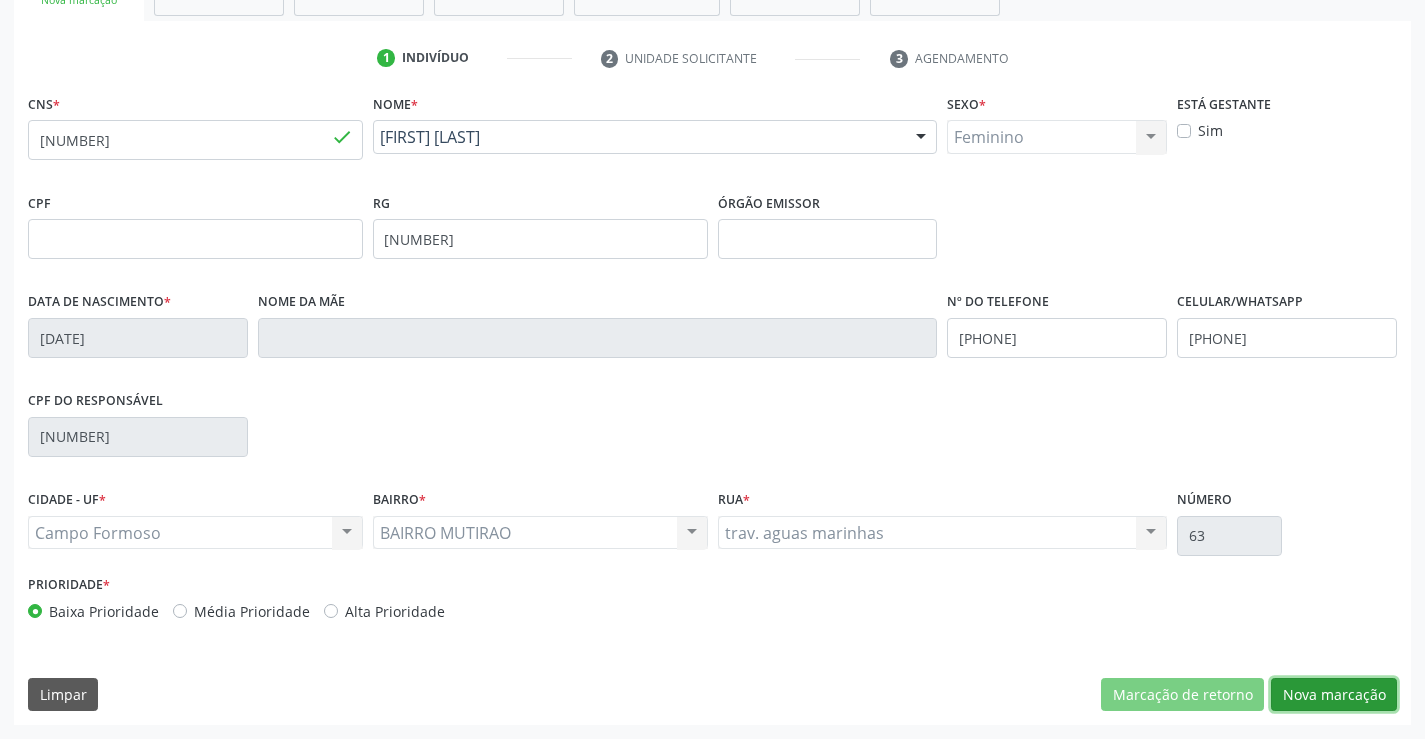 click on "Nova marcação" at bounding box center (1334, 695) 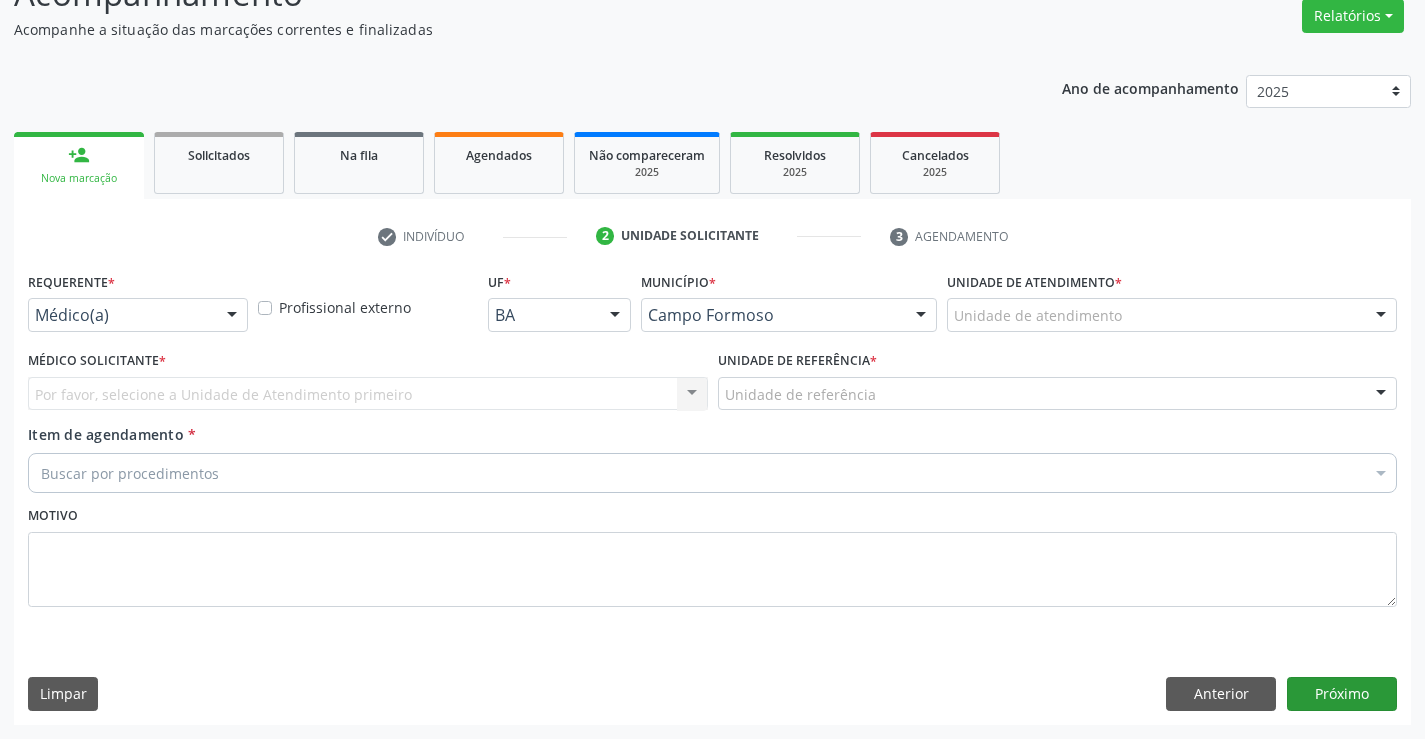scroll, scrollTop: 167, scrollLeft: 0, axis: vertical 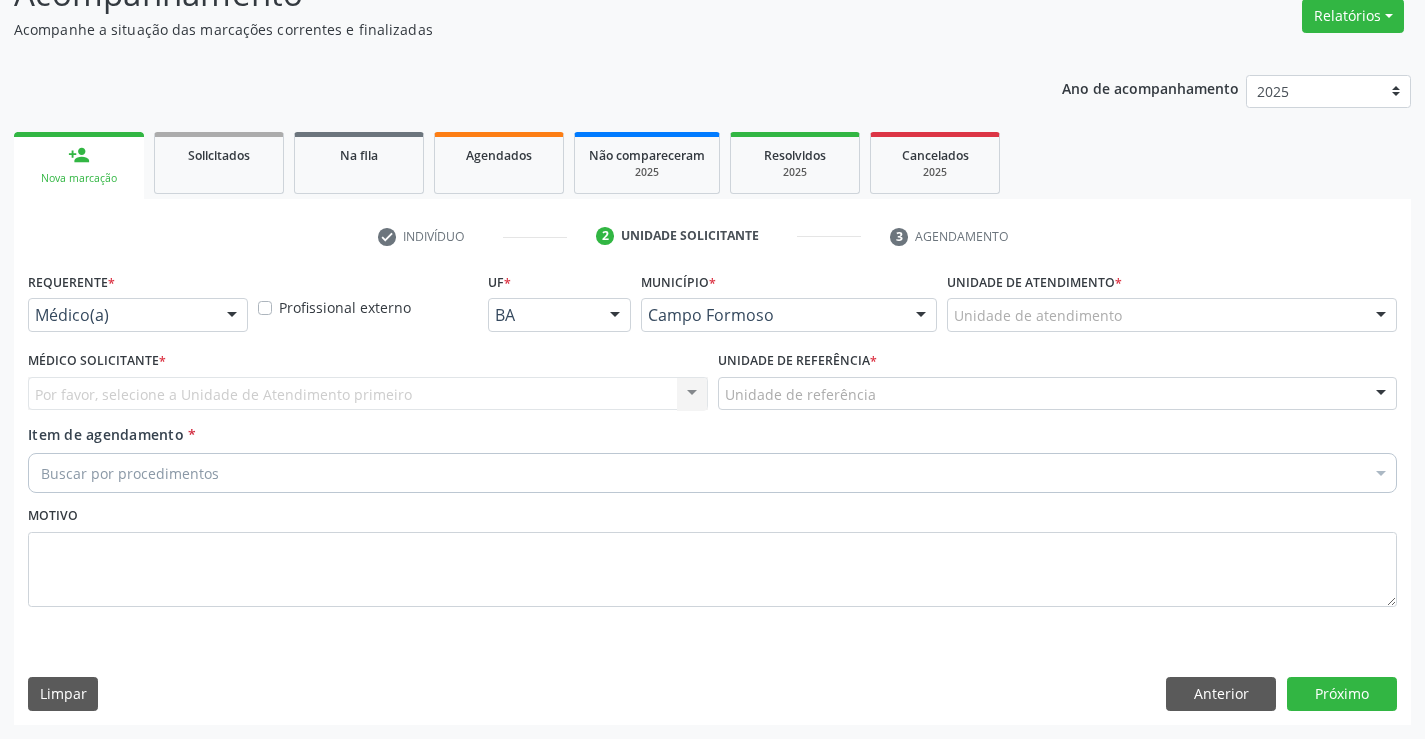 click at bounding box center [232, 316] 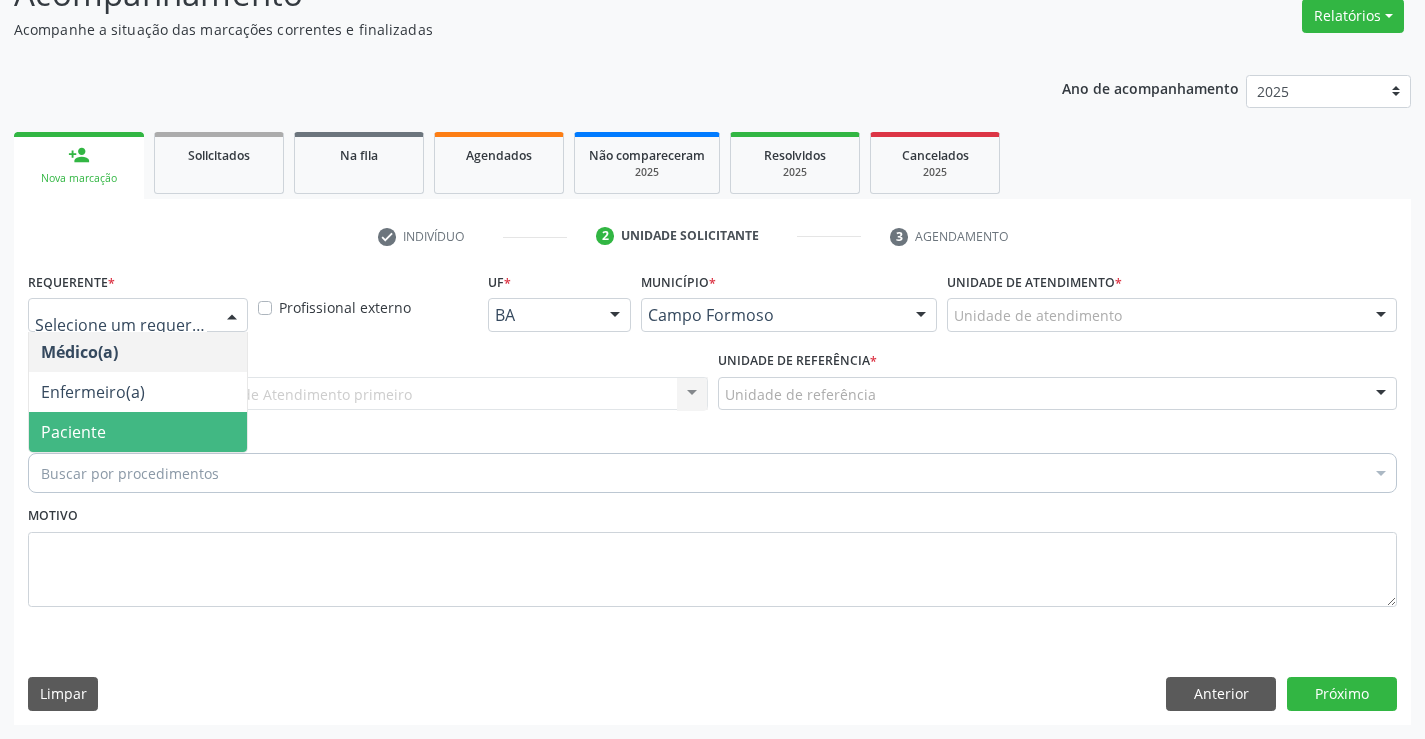 click on "Paciente" at bounding box center (138, 432) 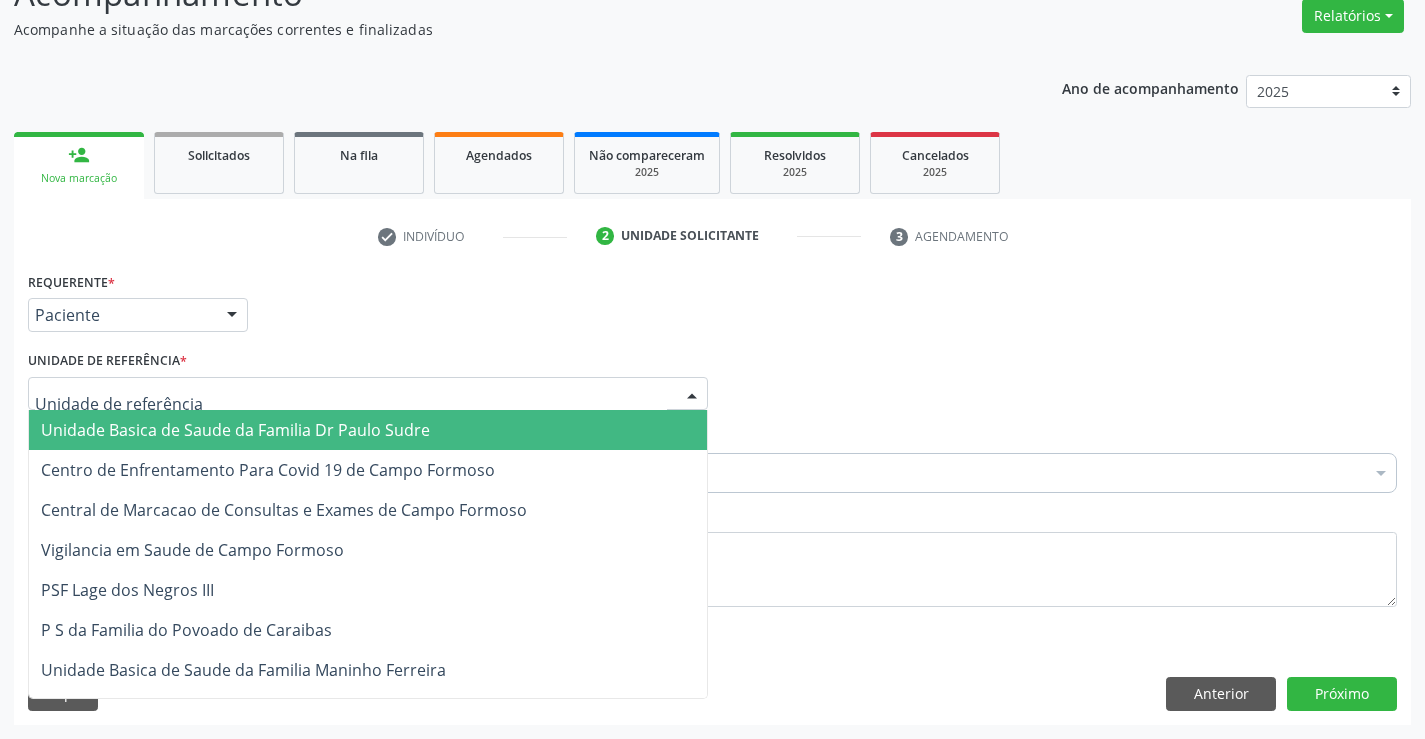 click at bounding box center (368, 394) 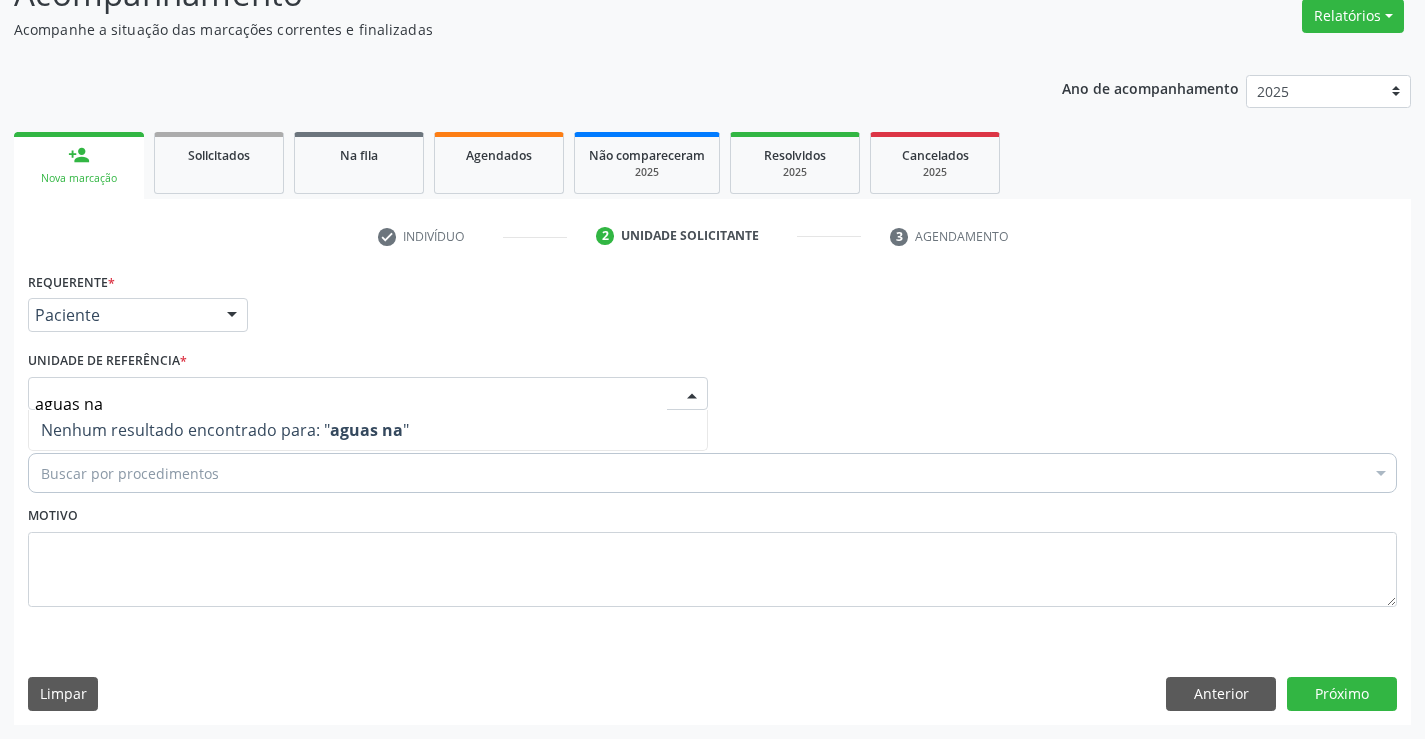 click on "aguas na" at bounding box center (351, 404) 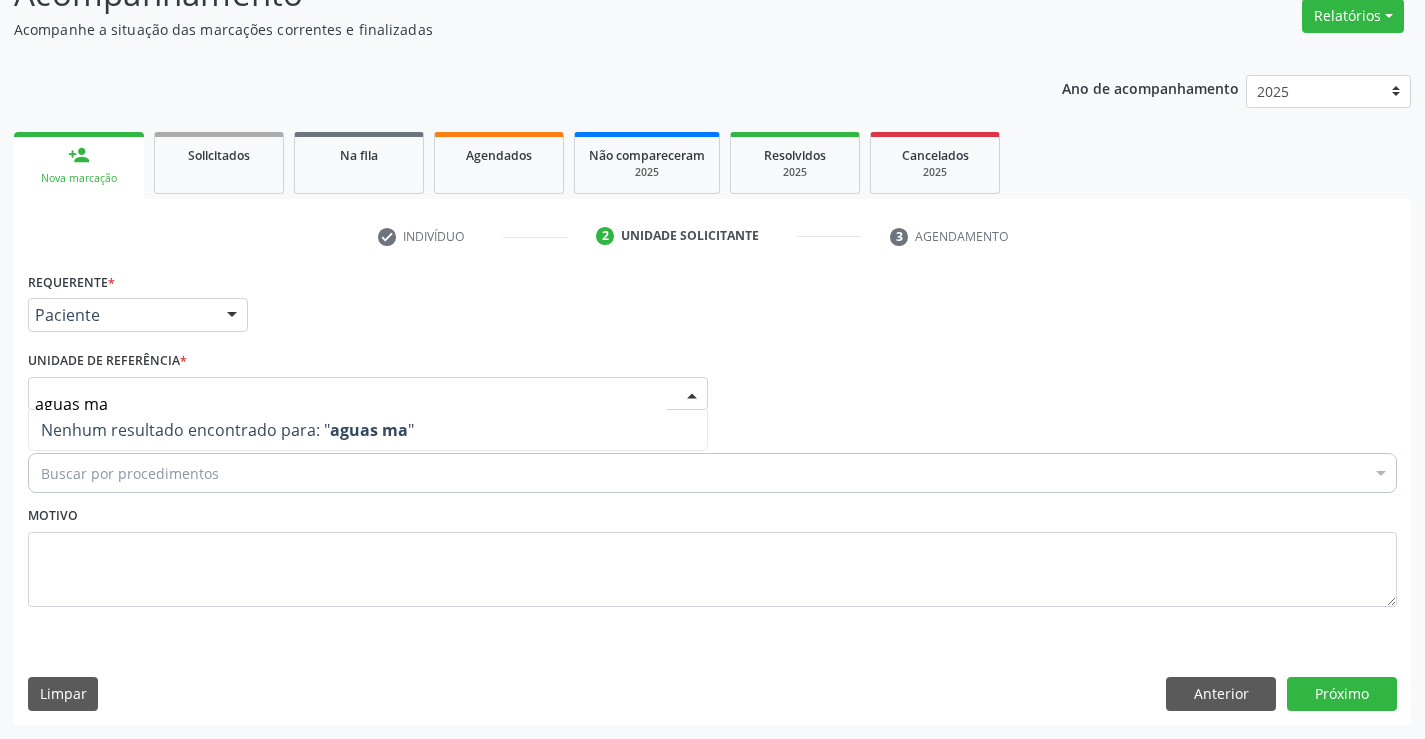click on "aguas ma" at bounding box center [351, 404] 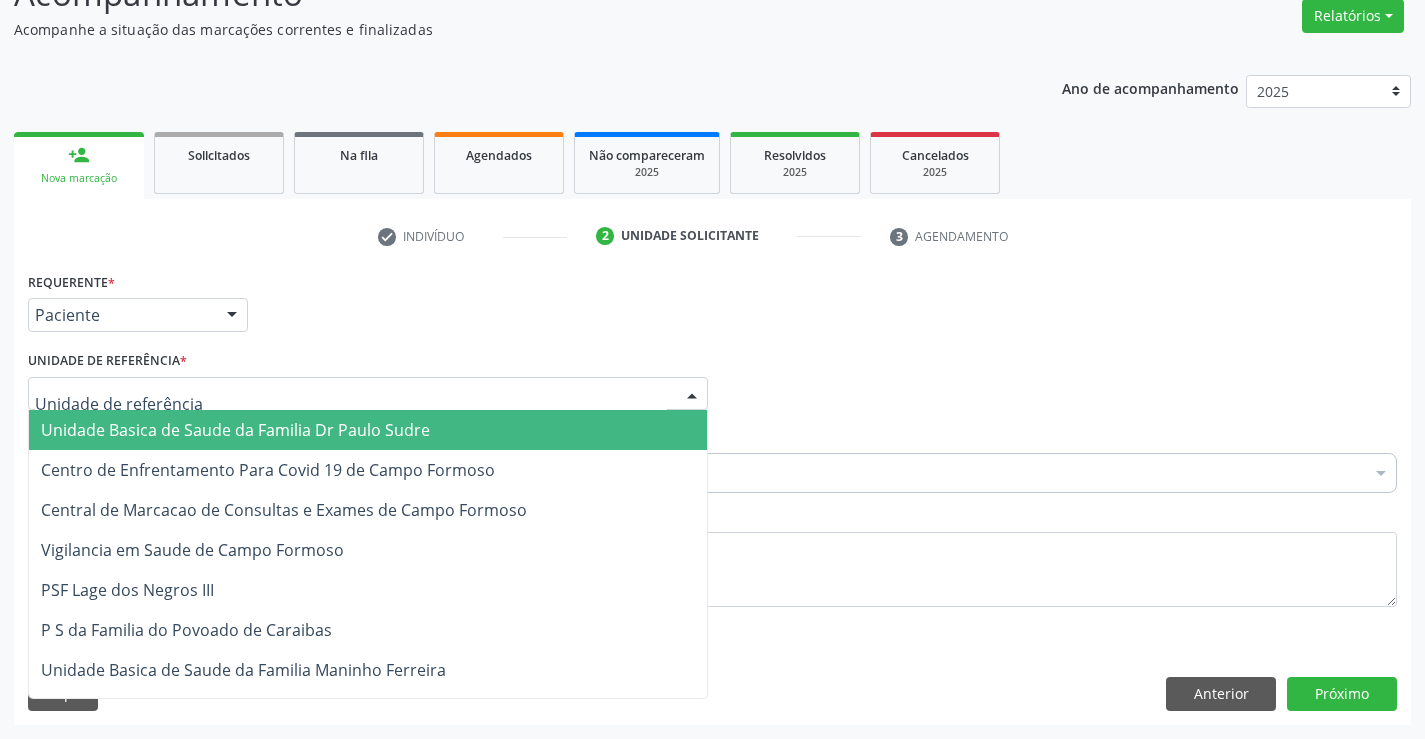 click at bounding box center (368, 394) 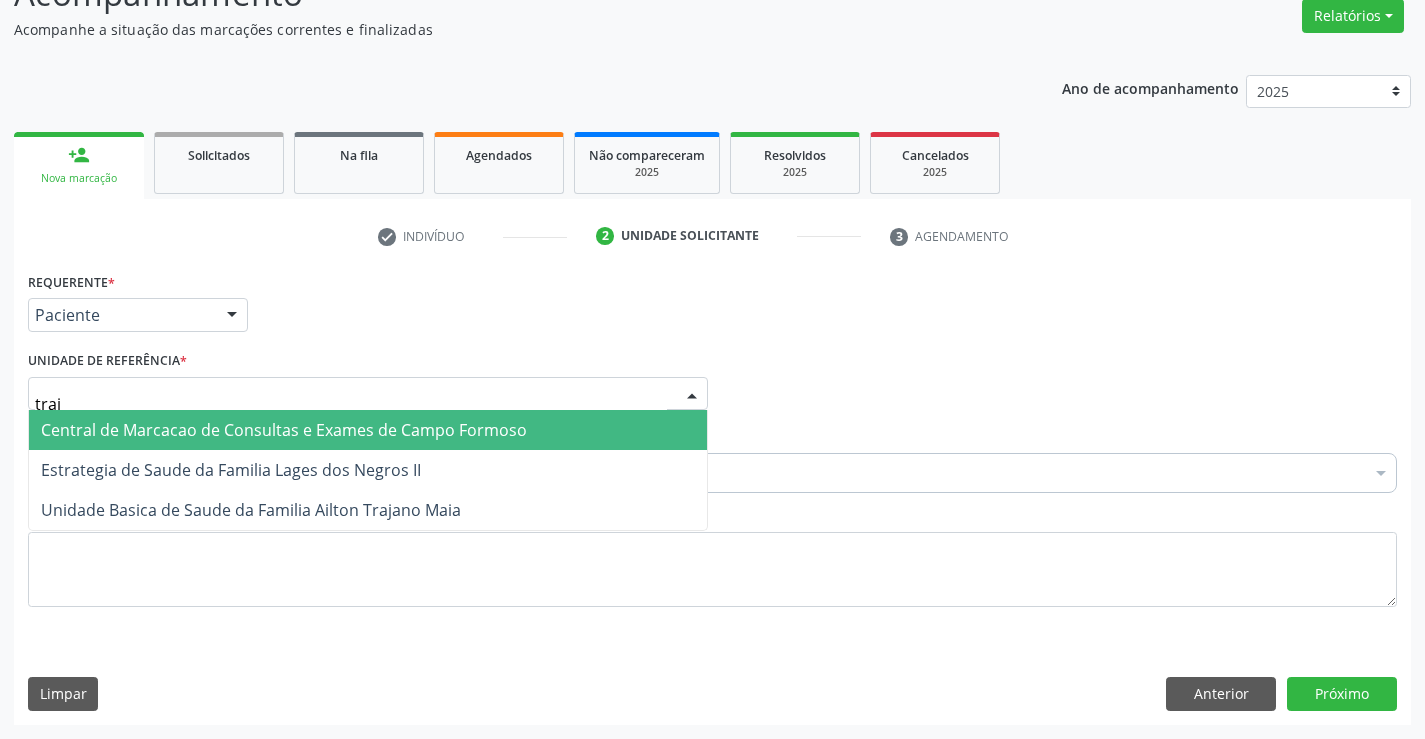 type on "traja" 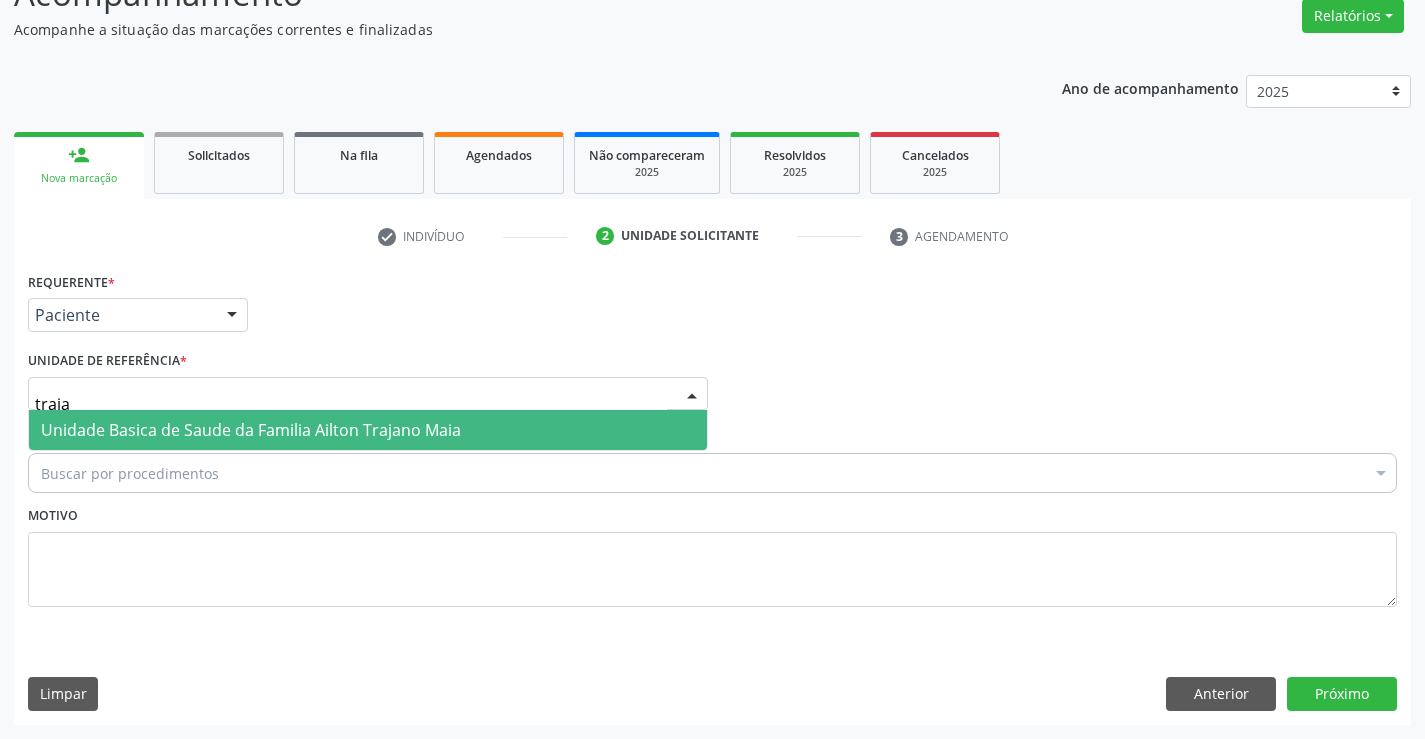drag, startPoint x: 153, startPoint y: 416, endPoint x: 121, endPoint y: 447, distance: 44.553337 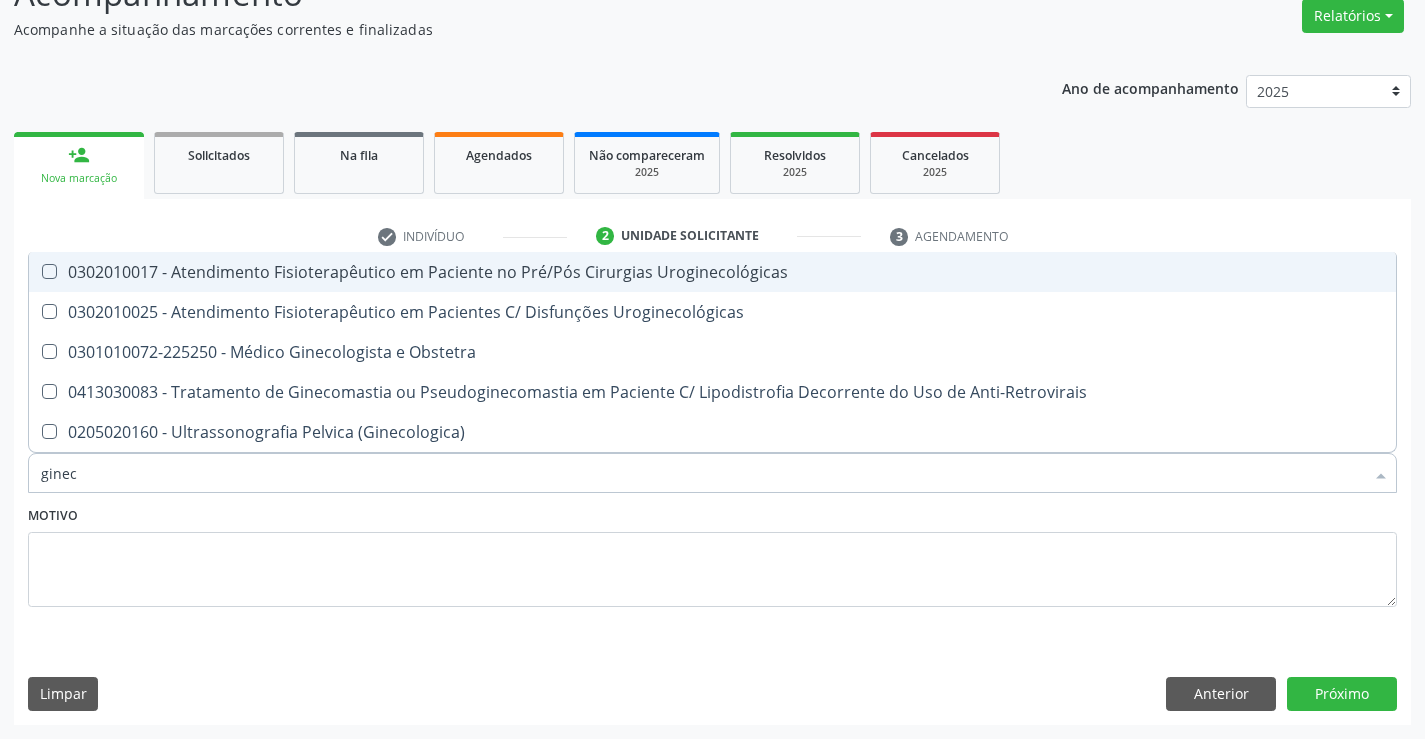 type on "gineco" 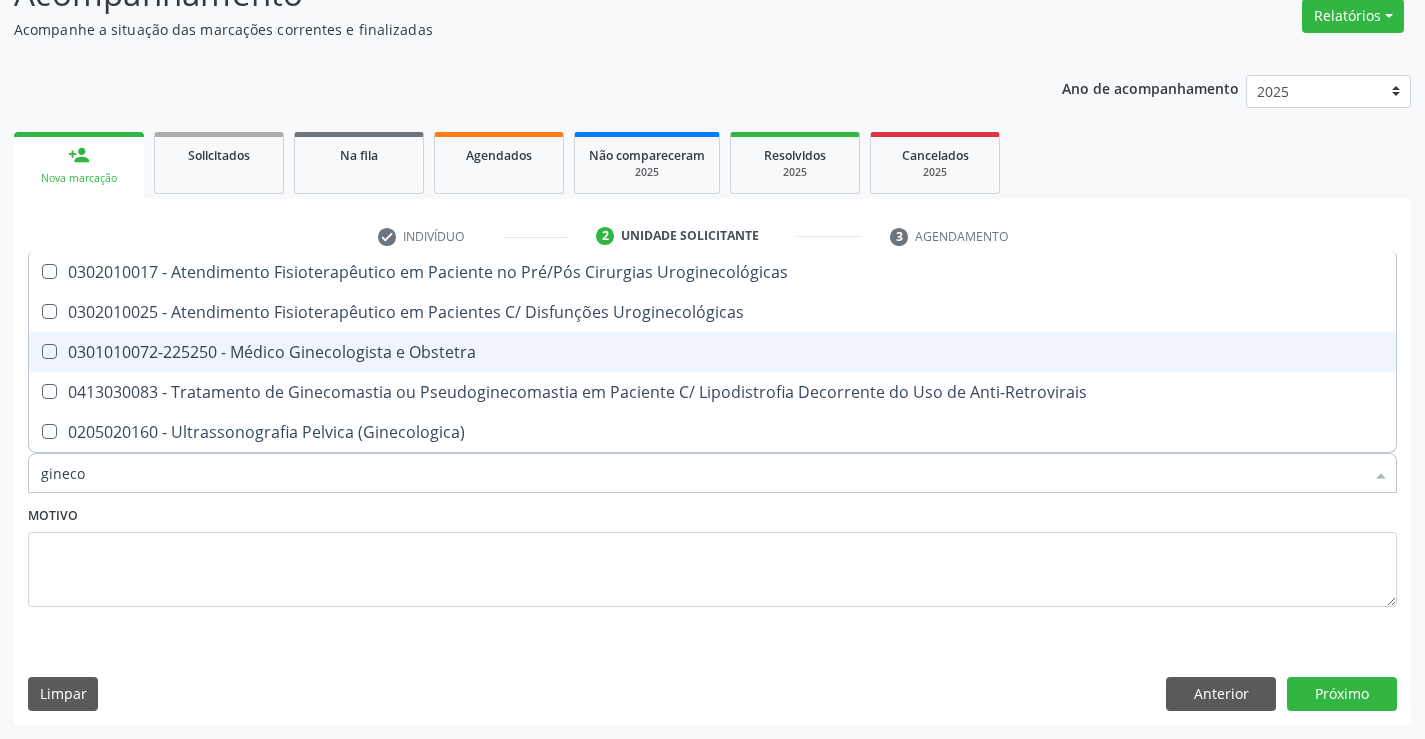 click on "0301010072-225250 - Médico Ginecologista e Obstetra" at bounding box center (712, 352) 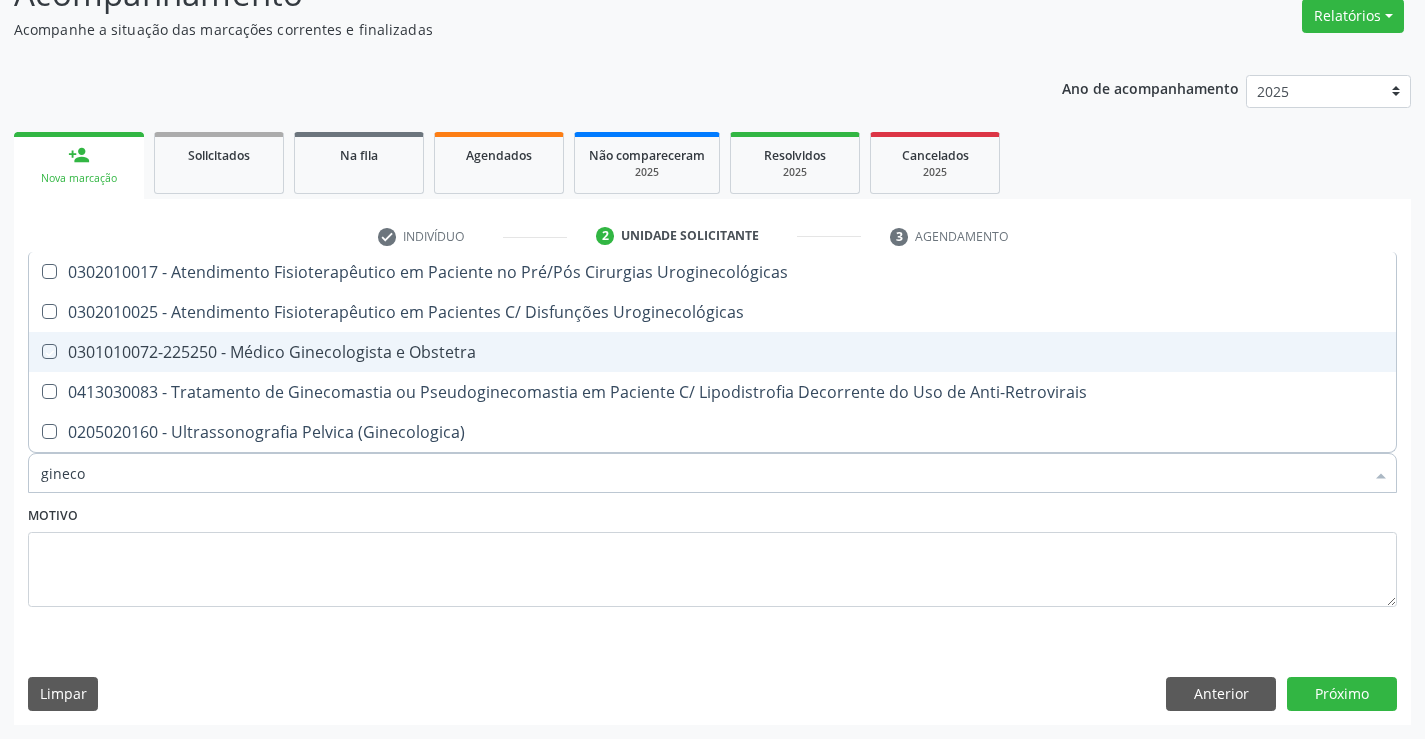 checkbox on "true" 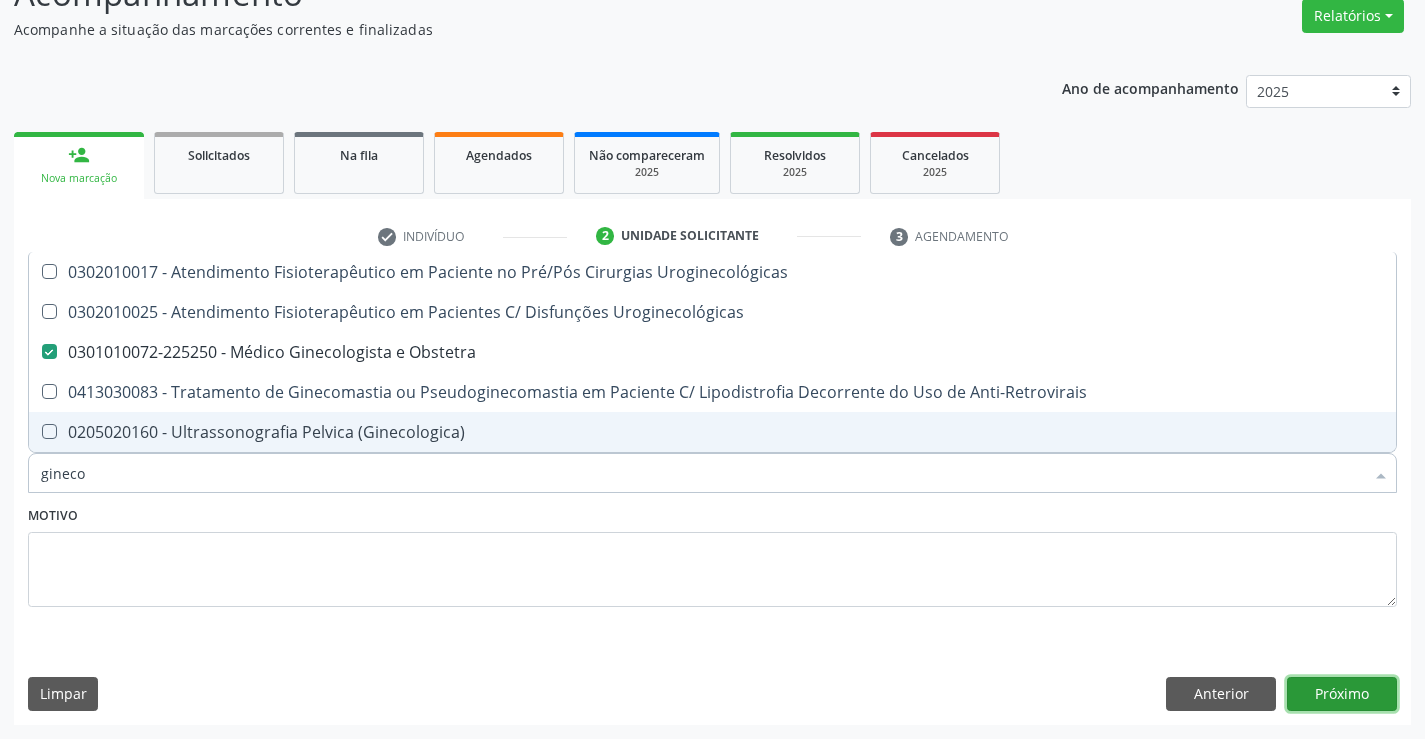 click on "Próximo" at bounding box center (1342, 694) 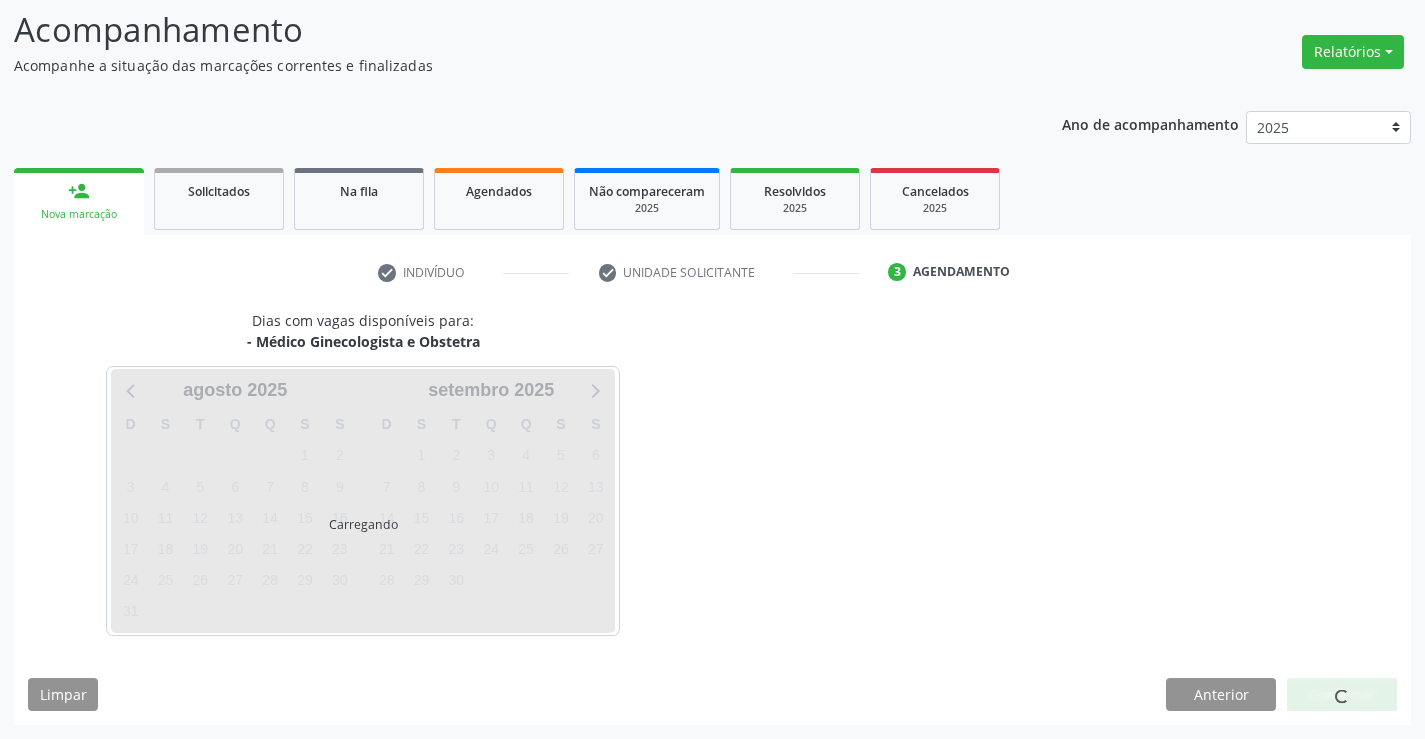 scroll, scrollTop: 131, scrollLeft: 0, axis: vertical 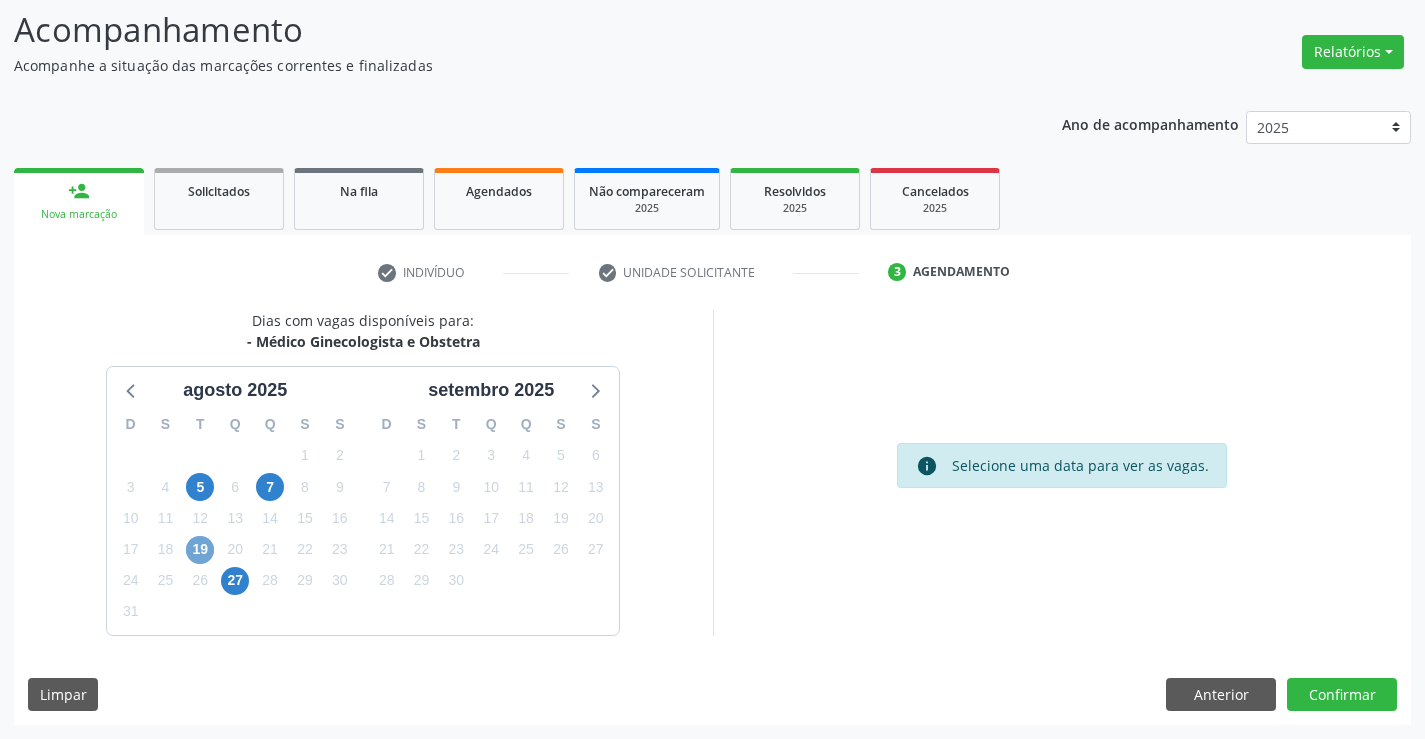 click on "19" at bounding box center [200, 550] 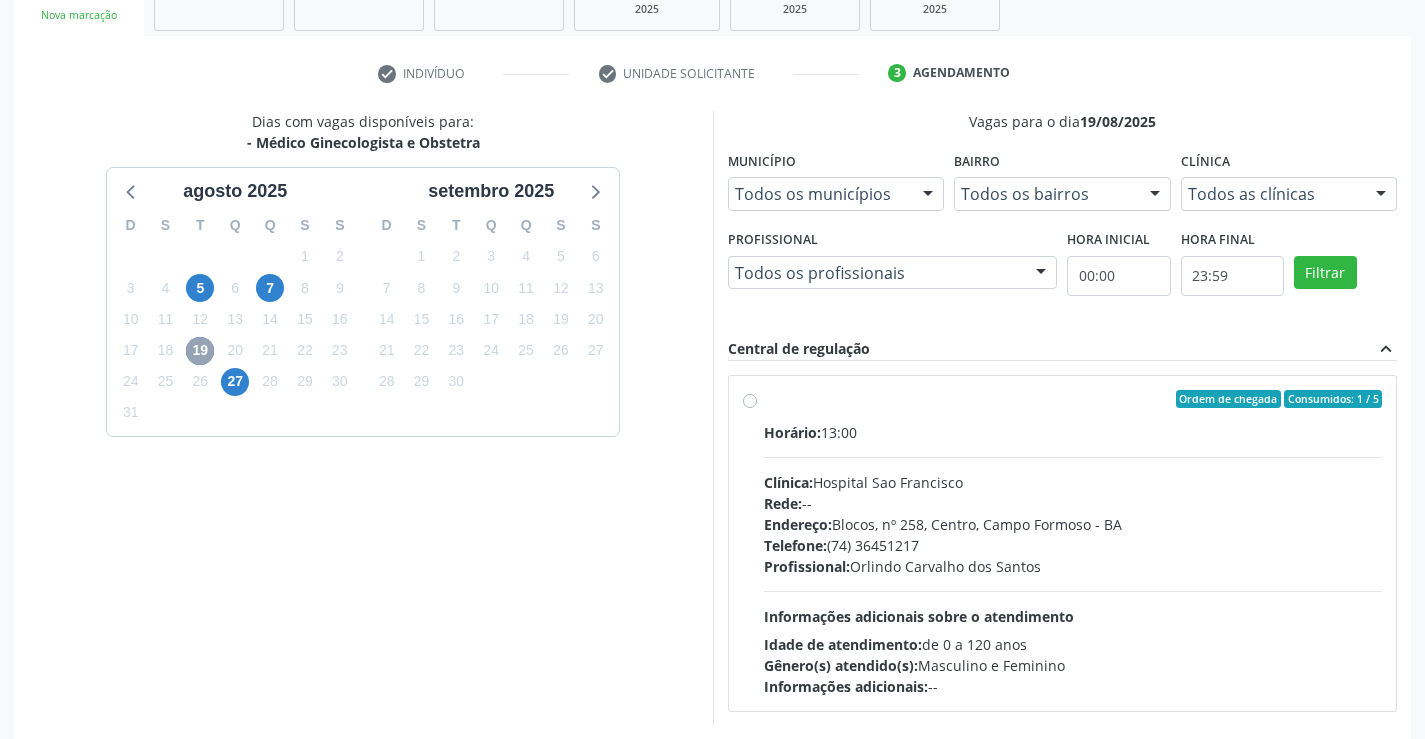 scroll, scrollTop: 420, scrollLeft: 0, axis: vertical 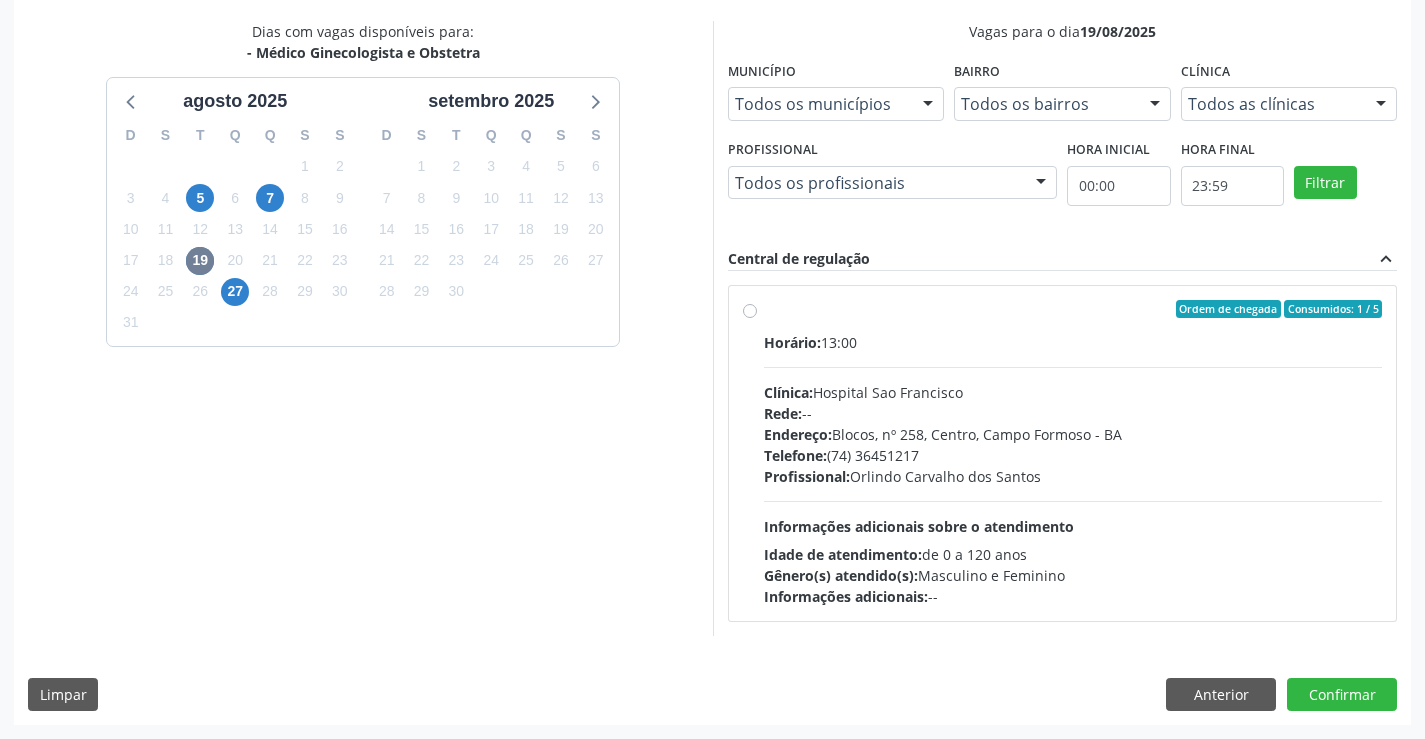 click on "Ordem de chegada
Consumidos: 1 / 5
Horário:   13:00
Clínica:  Hospital Sao Francisco
Rede:
--
Endereço:   Blocos, nº 258, Centro, [CITY] - [STATE]
Telefone:   [PHONE]
Profissional:
[FIRST] [LAST]
Informações adicionais sobre o atendimento
Idade de atendimento:
de 0 a 120 anos
Gênero(s) atendido(s):
Masculino e Feminino
Informações adicionais:
--" at bounding box center [1073, 453] 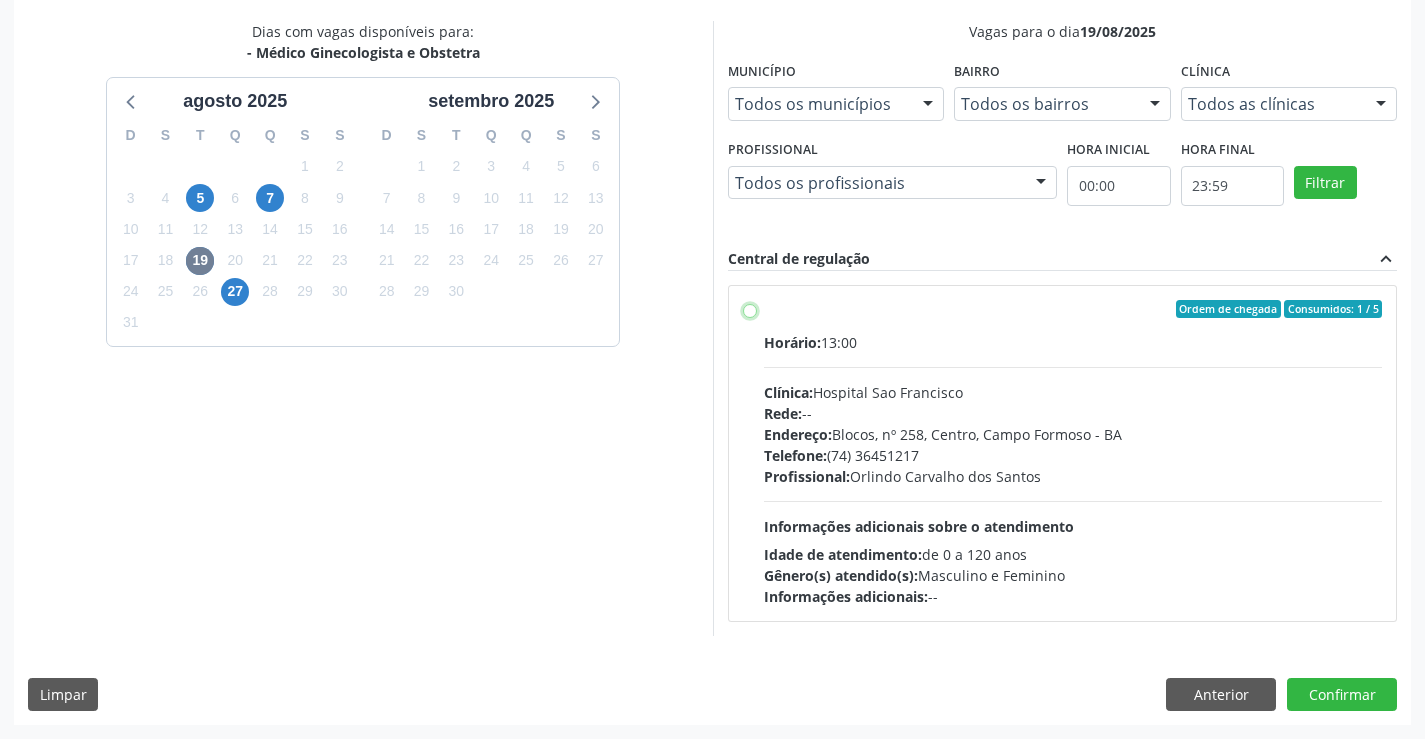 click on "Ordem de chegada
Consumidos: 1 / 5
Horário:   13:00
Clínica:  Hospital Sao Francisco
Rede:
--
Endereço:   Blocos, nº 258, Centro, [CITY] - [STATE]
Telefone:   [PHONE]
Profissional:
[FIRST] [LAST]
Informações adicionais sobre o atendimento
Idade de atendimento:
de 0 a 120 anos
Gênero(s) atendido(s):
Masculino e Feminino
Informações adicionais:
--" at bounding box center (750, 309) 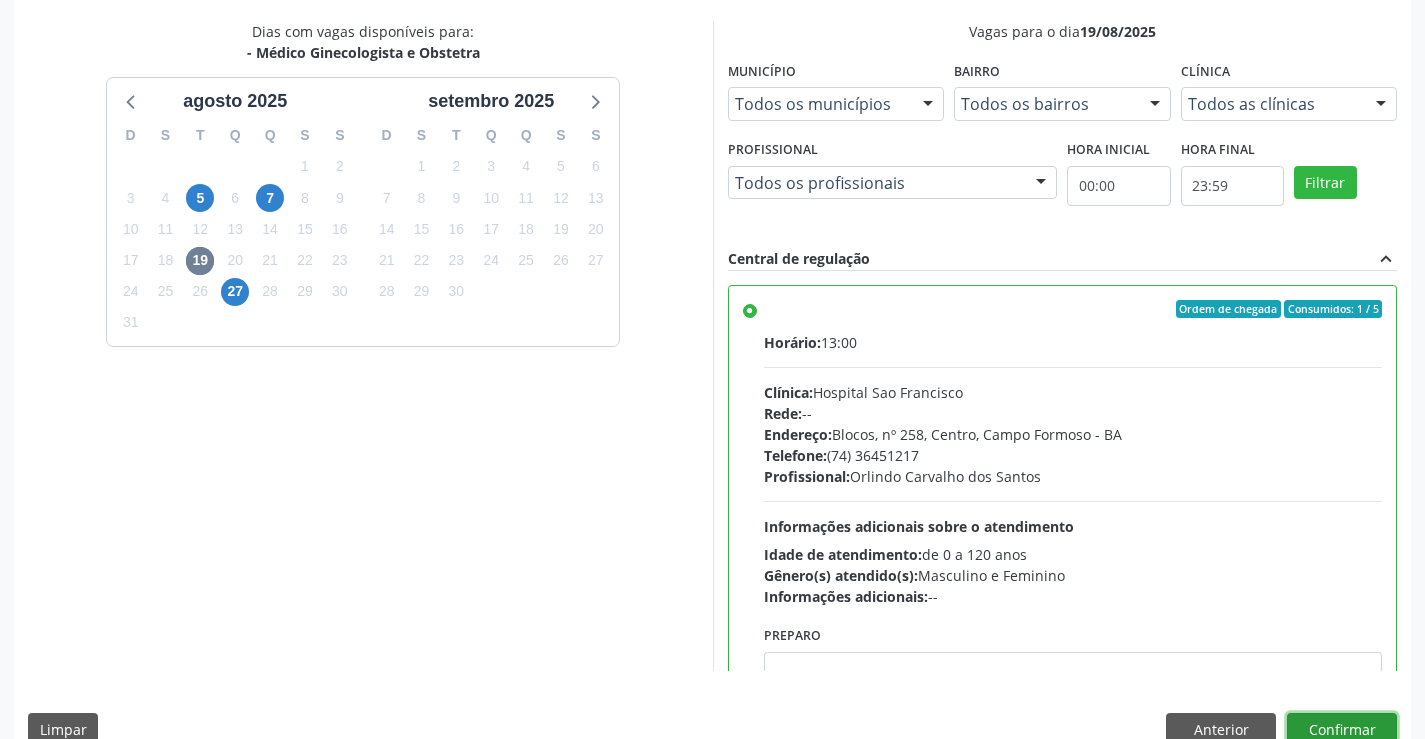 click on "Confirmar" at bounding box center [1342, 730] 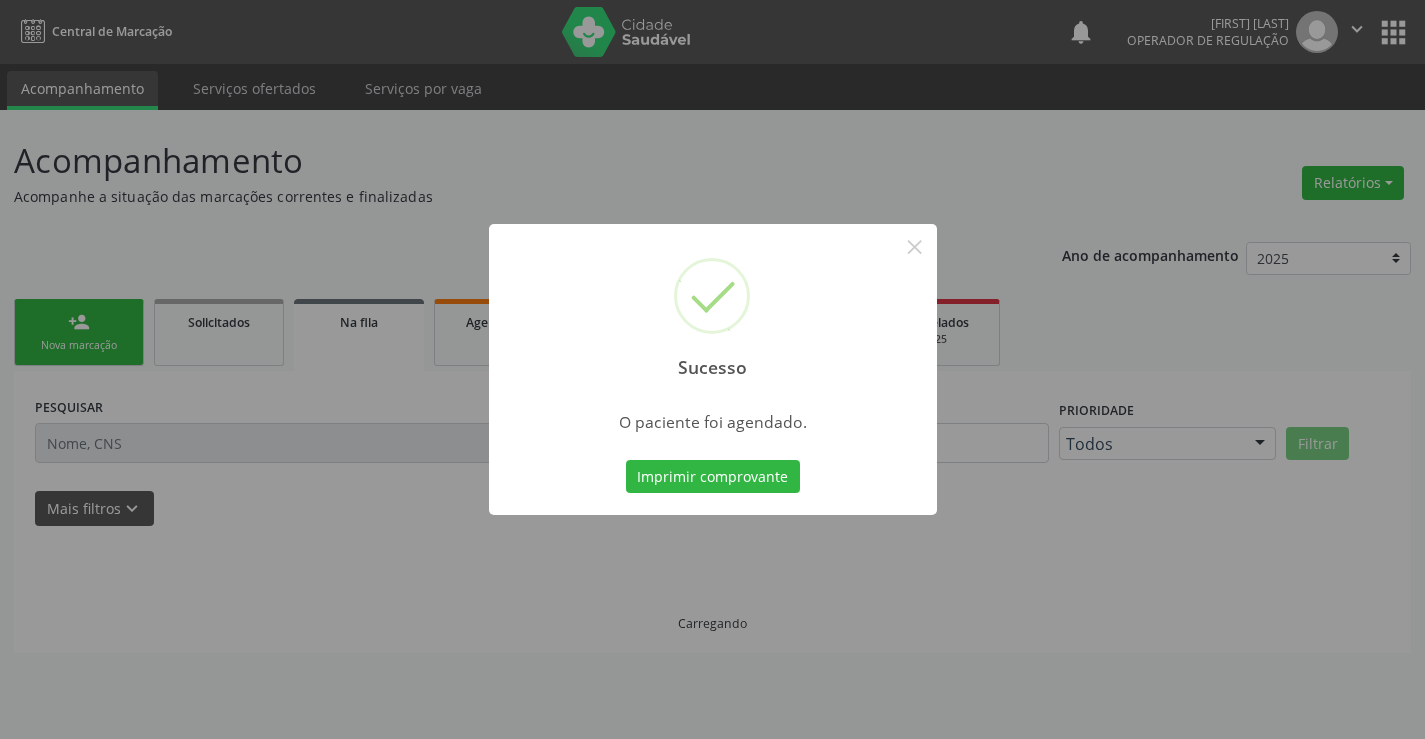 scroll, scrollTop: 0, scrollLeft: 0, axis: both 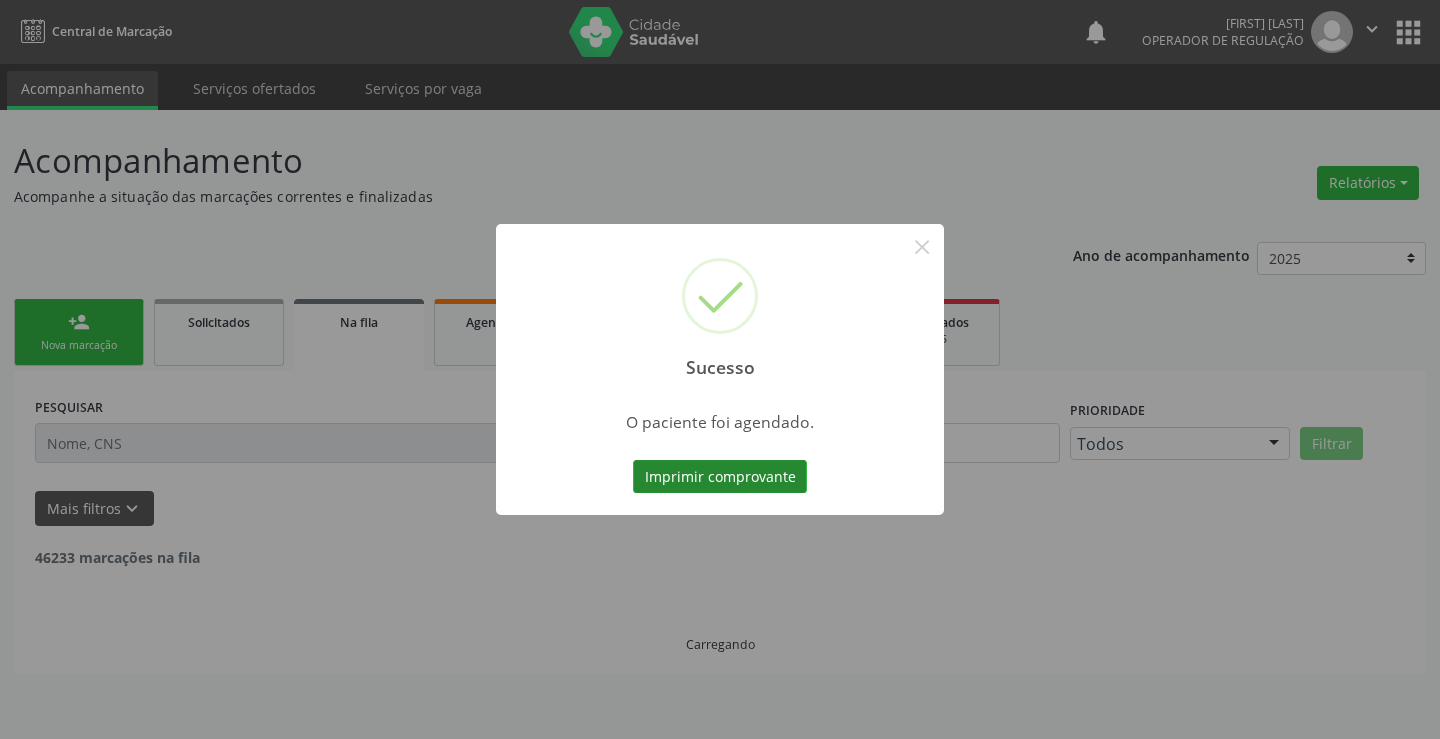 click on "Imprimir comprovante" at bounding box center [720, 477] 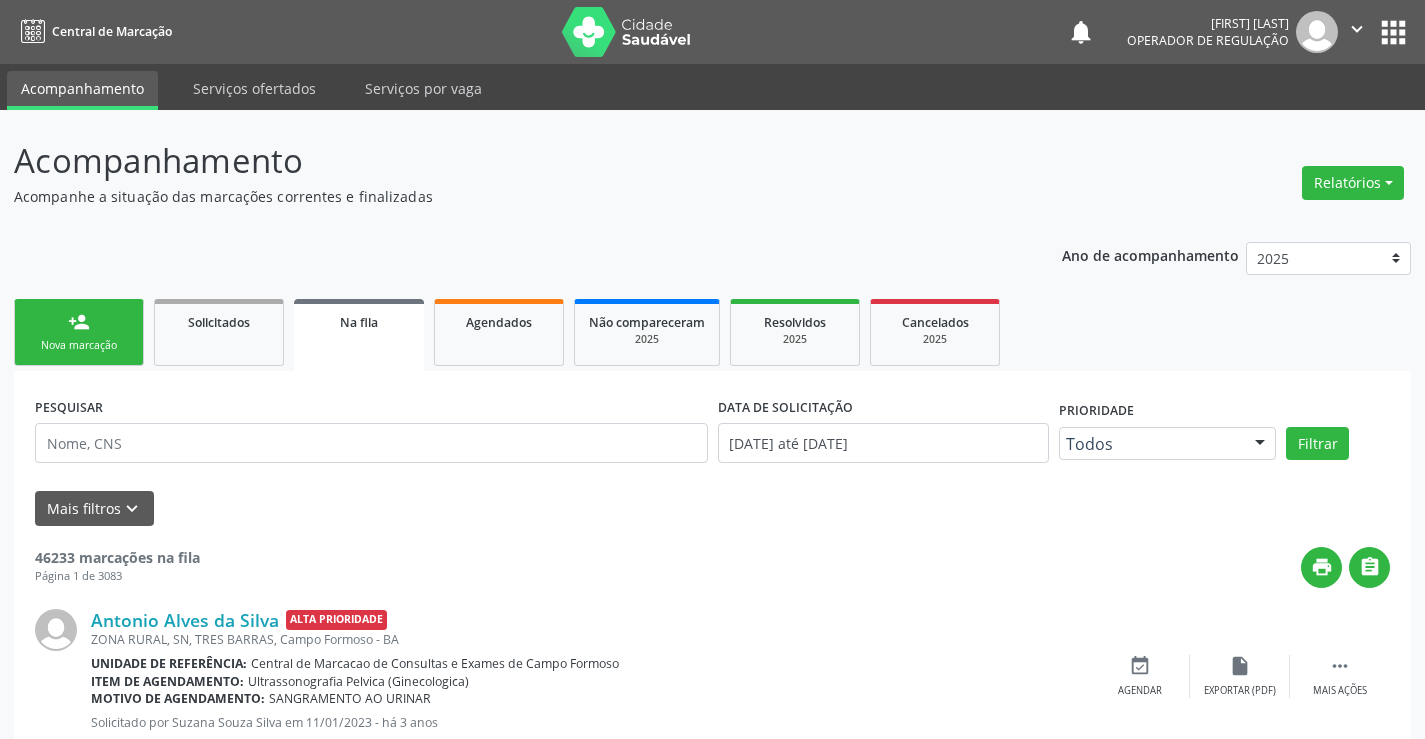 click on "Nova marcação" at bounding box center (79, 345) 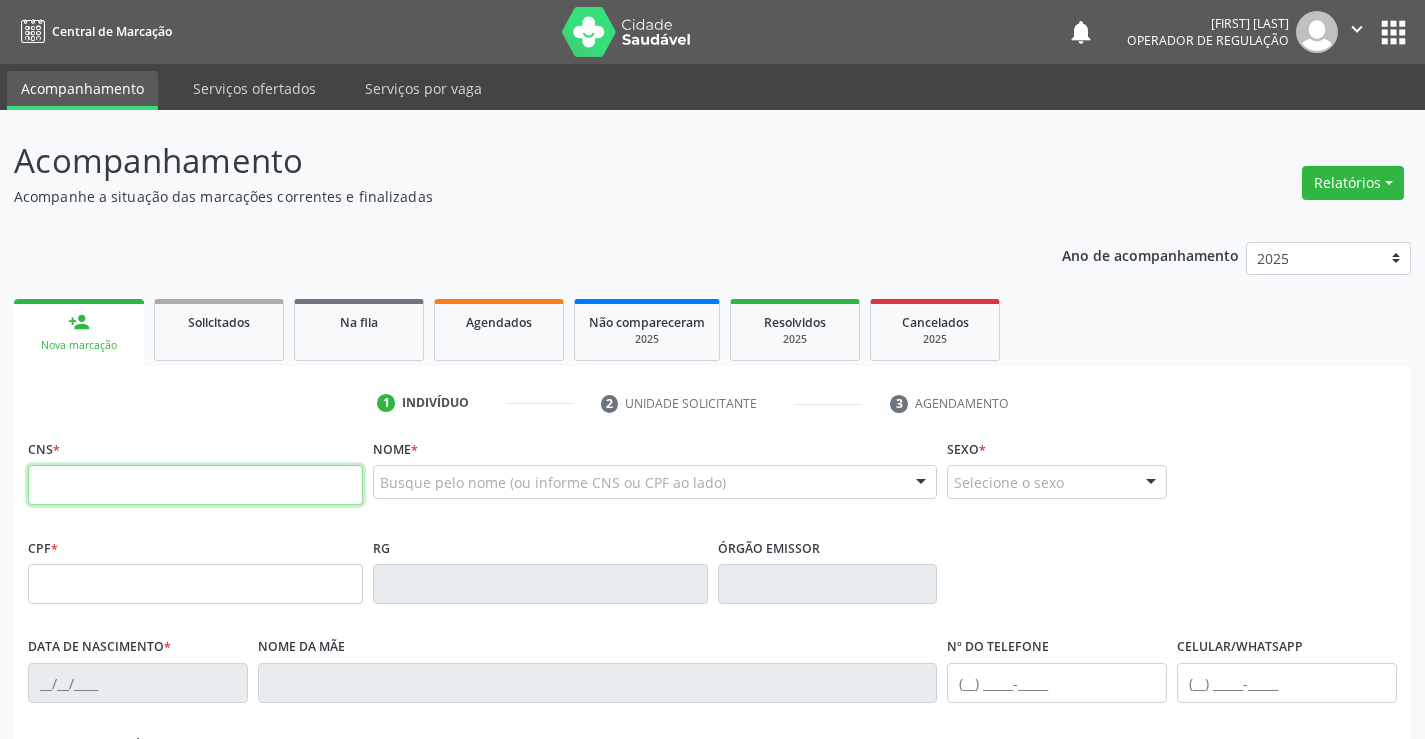 click at bounding box center (195, 485) 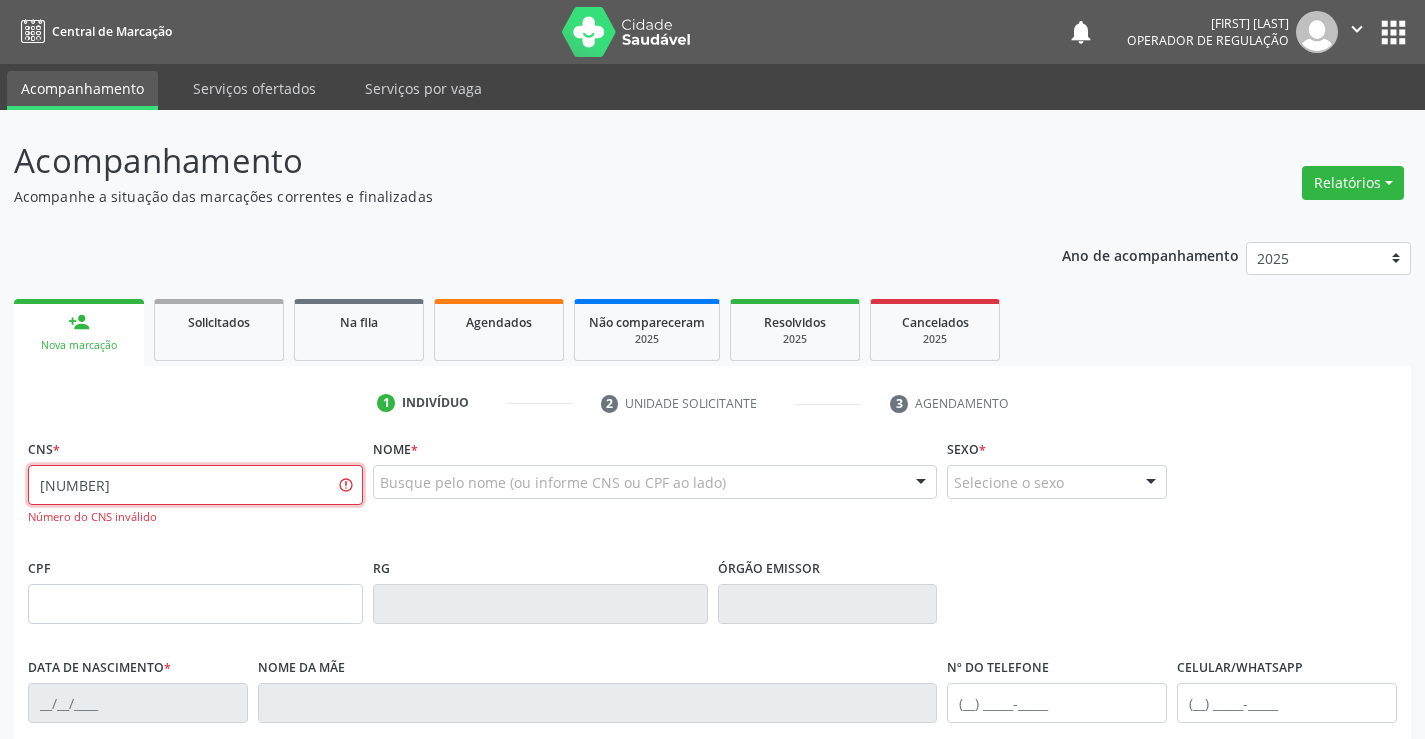 drag, startPoint x: 68, startPoint y: 488, endPoint x: 242, endPoint y: 495, distance: 174.14075 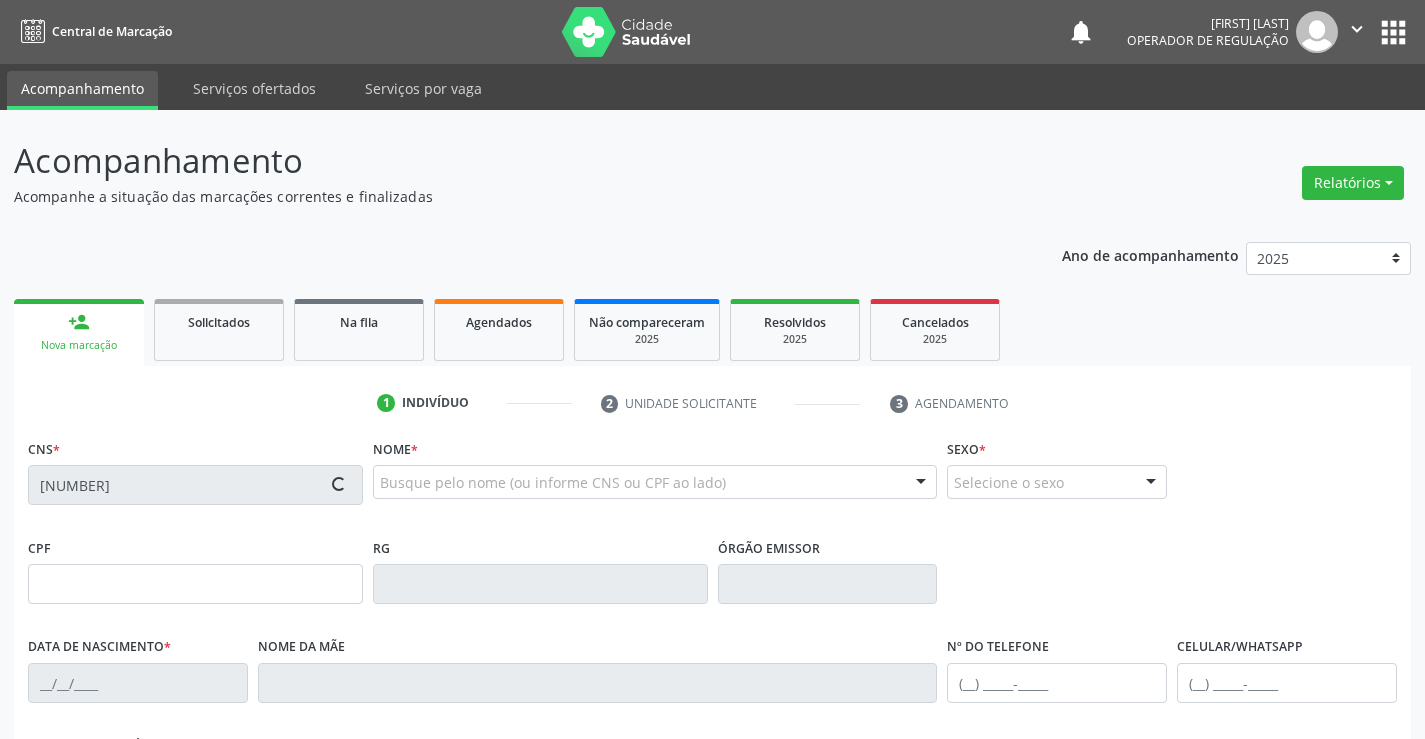 type on "[NUMBER]" 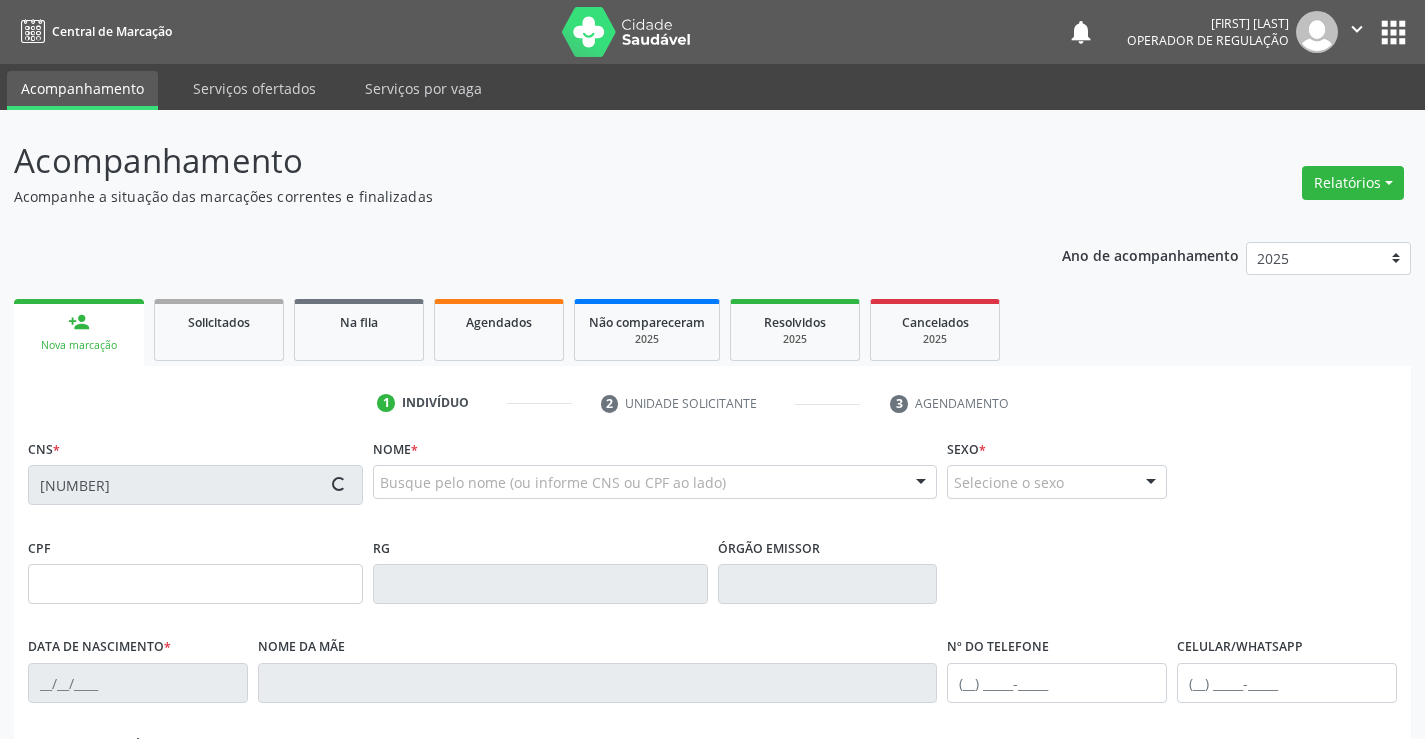 type on "[DATE]" 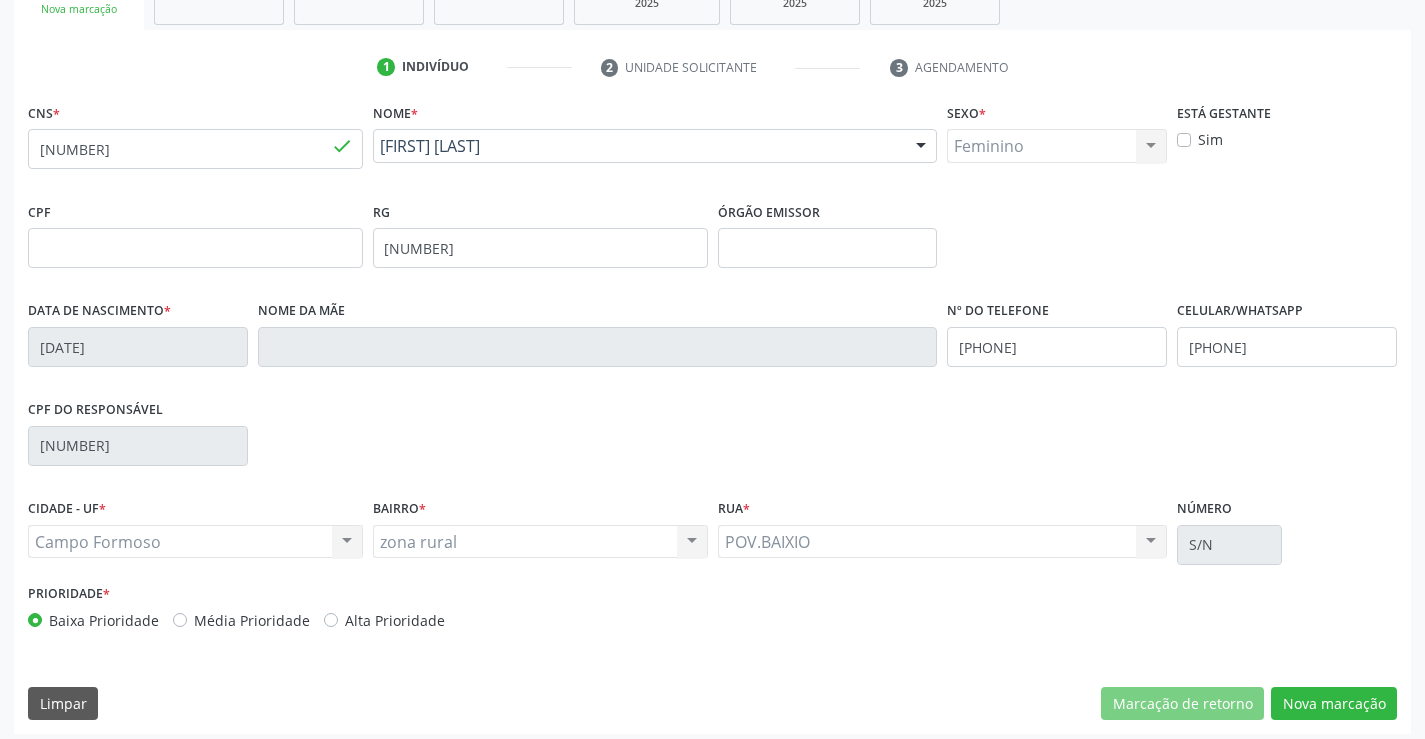 scroll, scrollTop: 345, scrollLeft: 0, axis: vertical 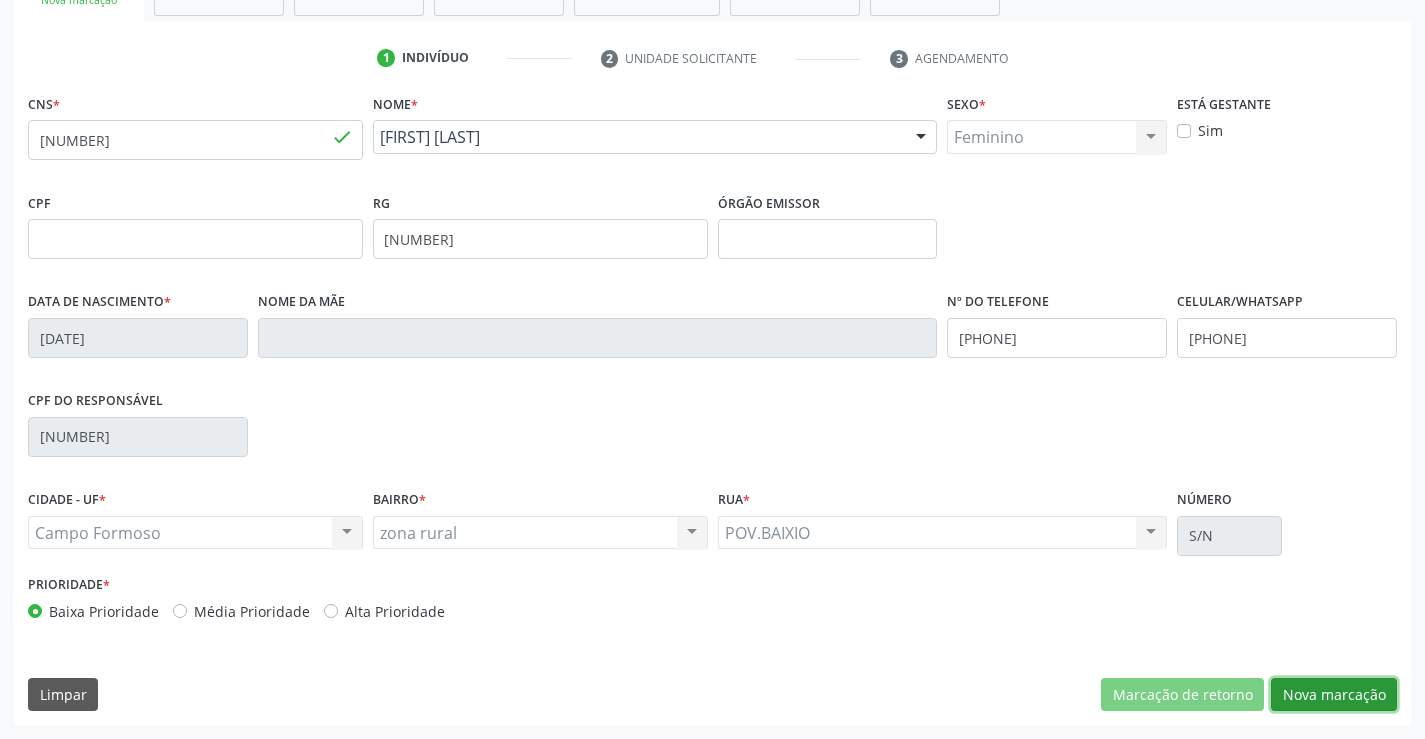 click on "Nova marcação" at bounding box center (1334, 695) 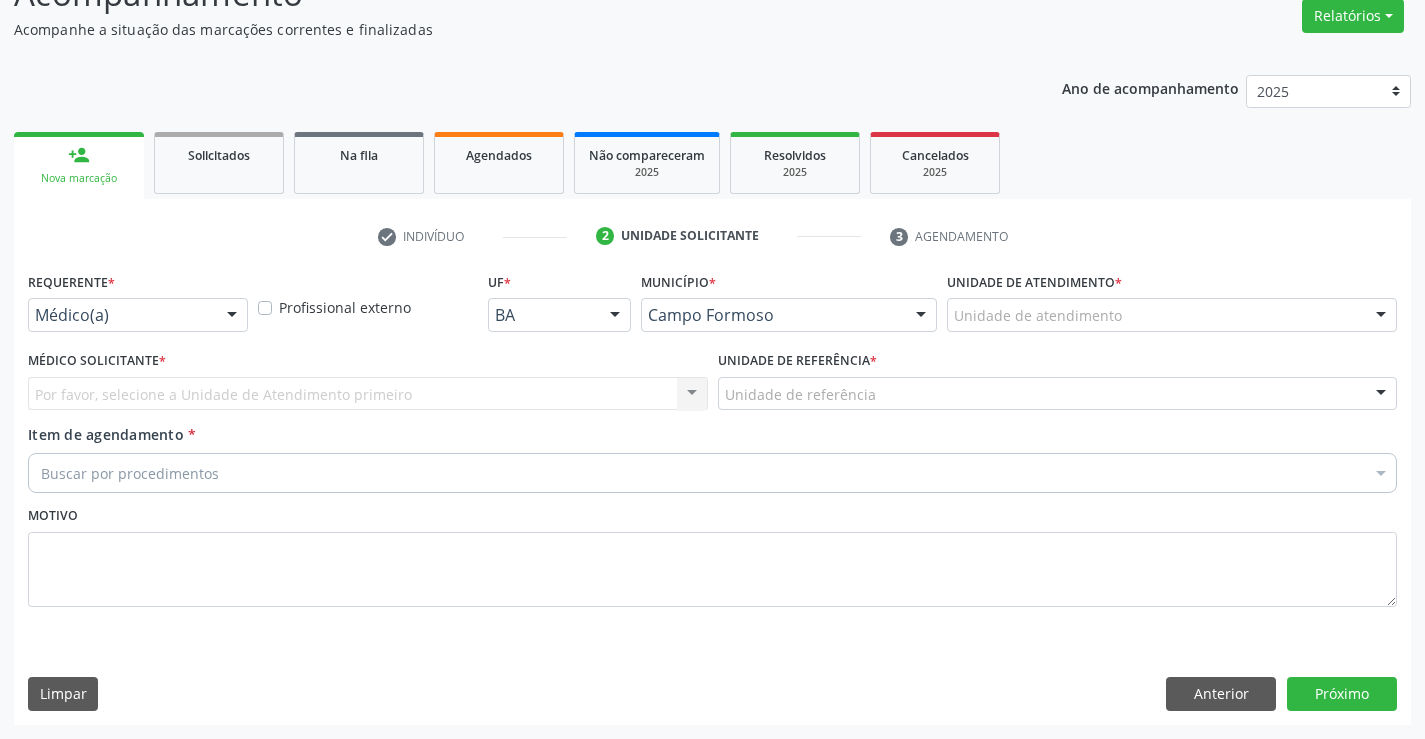 scroll, scrollTop: 167, scrollLeft: 0, axis: vertical 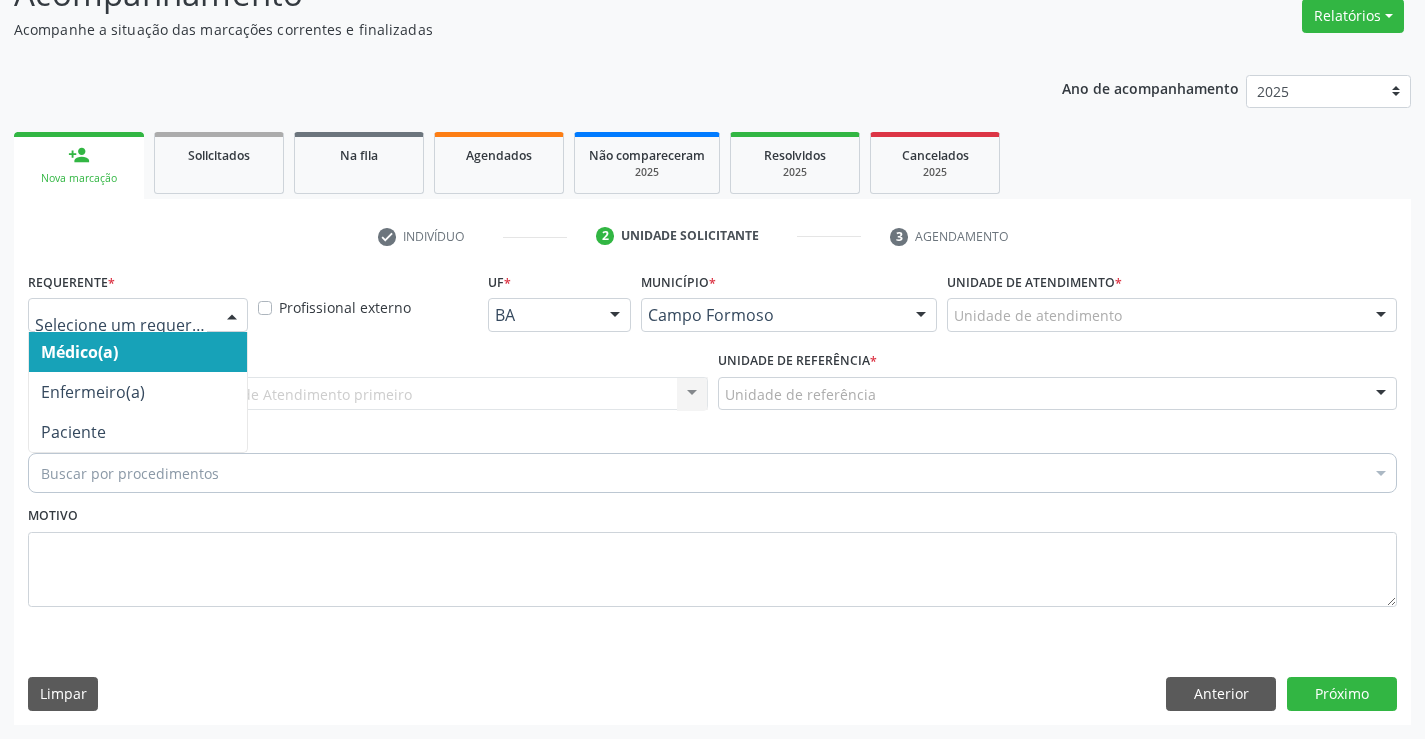 click at bounding box center [232, 316] 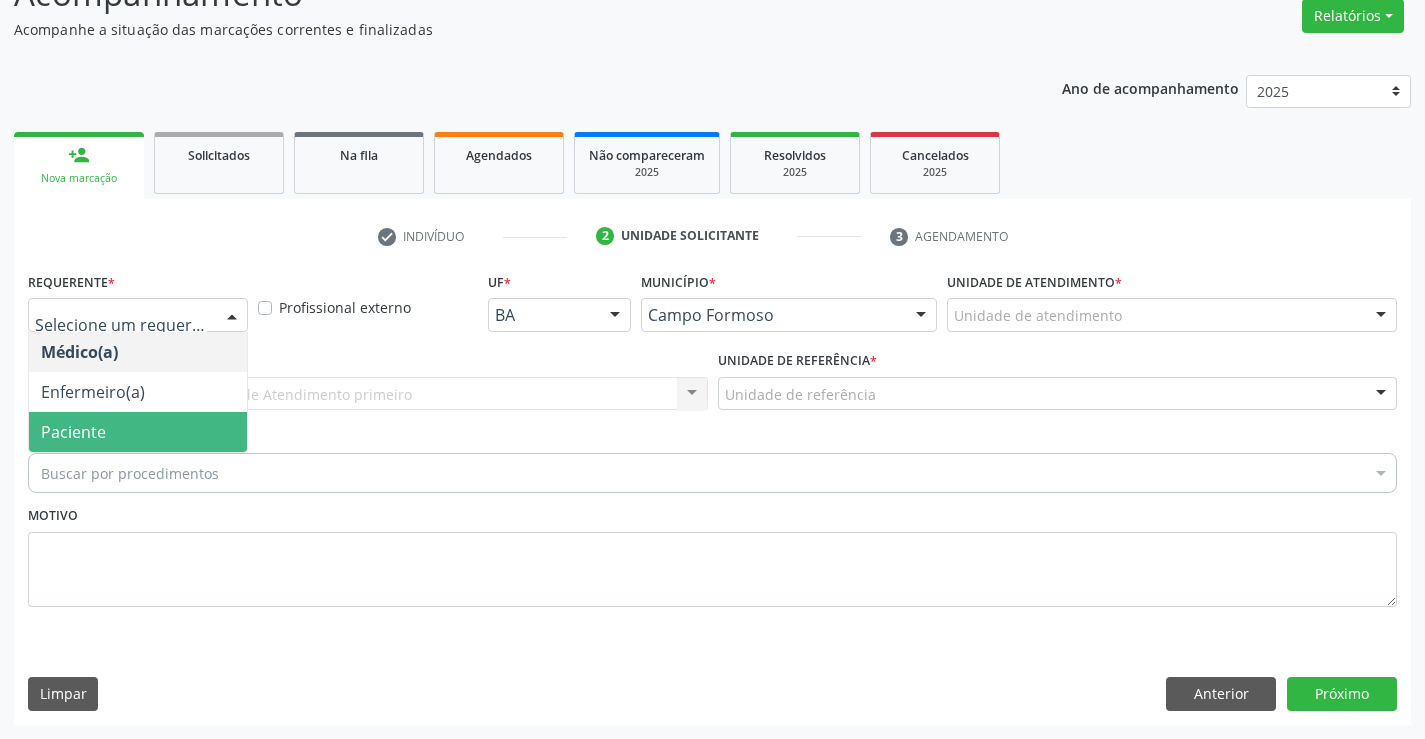 click on "Paciente" at bounding box center [138, 432] 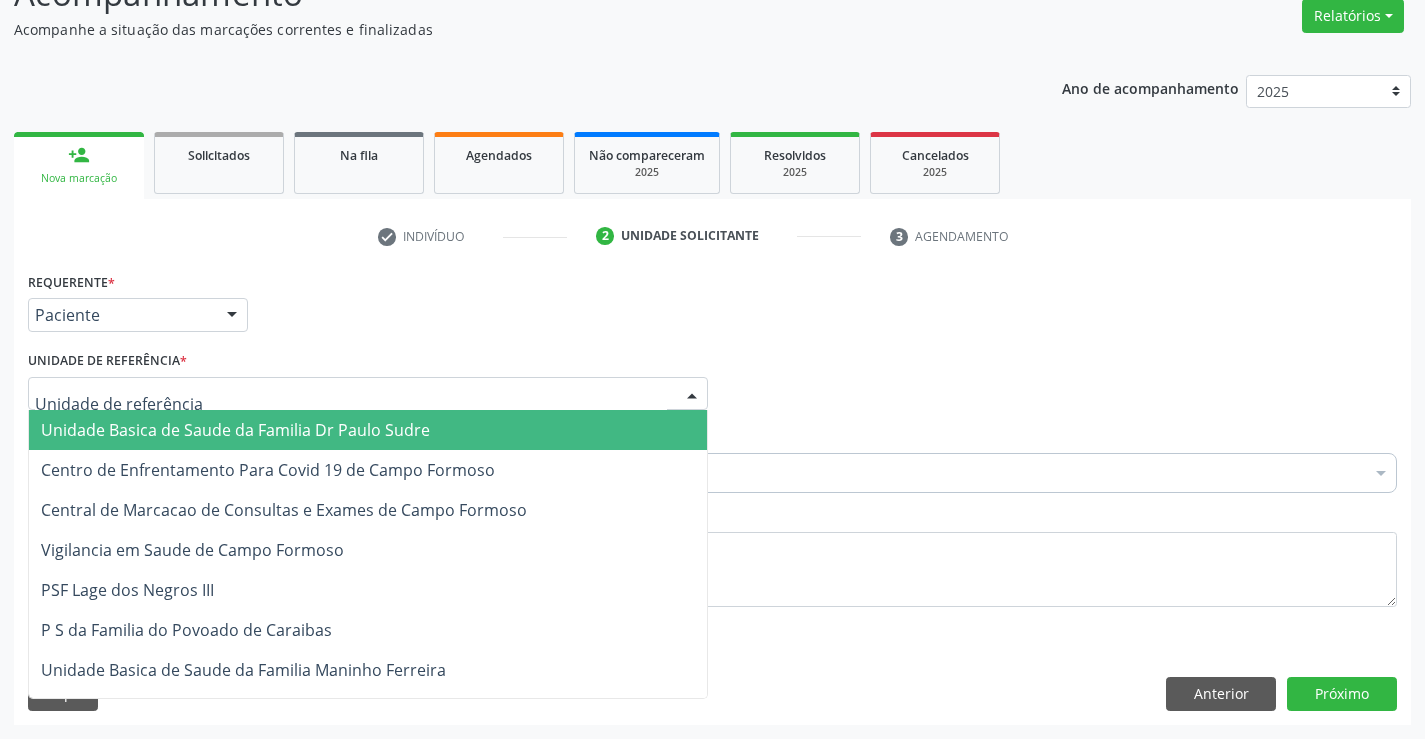click at bounding box center [368, 394] 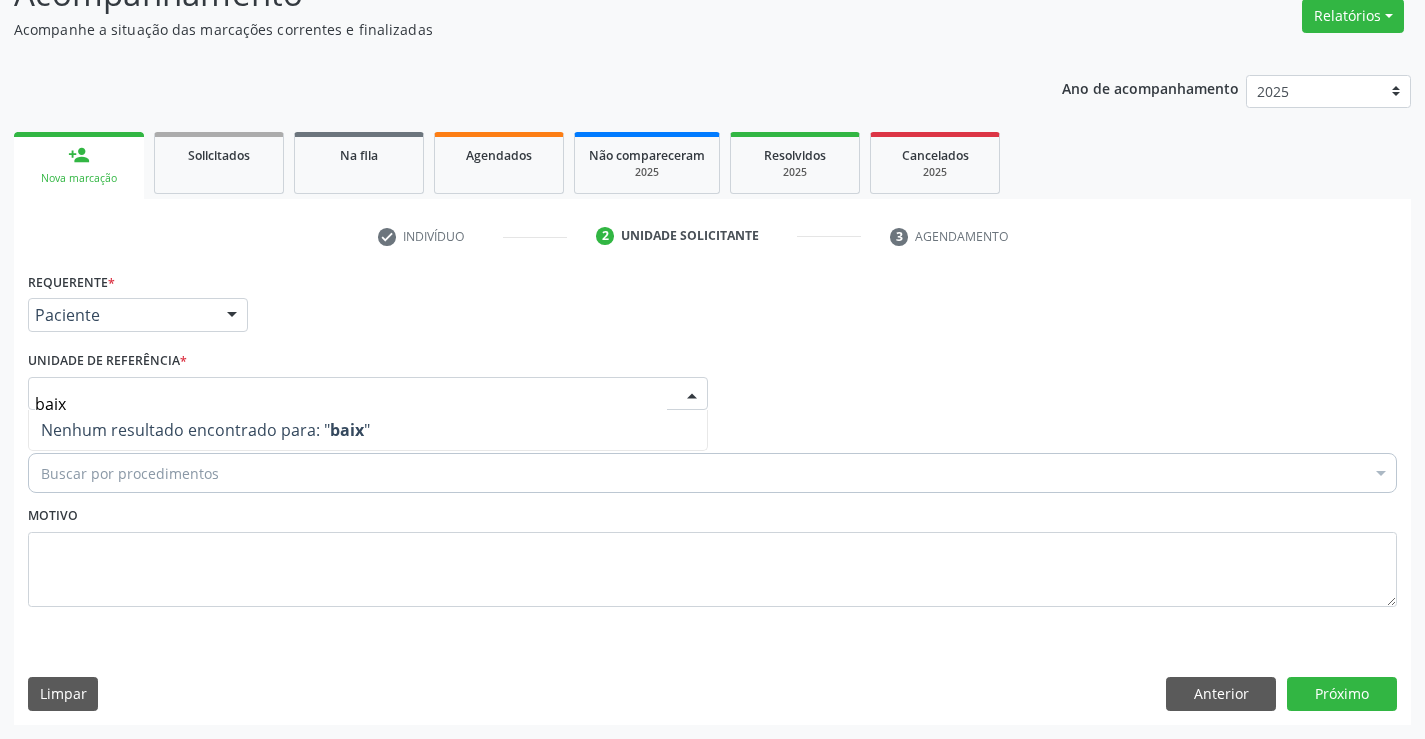 drag, startPoint x: 33, startPoint y: 410, endPoint x: 65, endPoint y: 402, distance: 32.984844 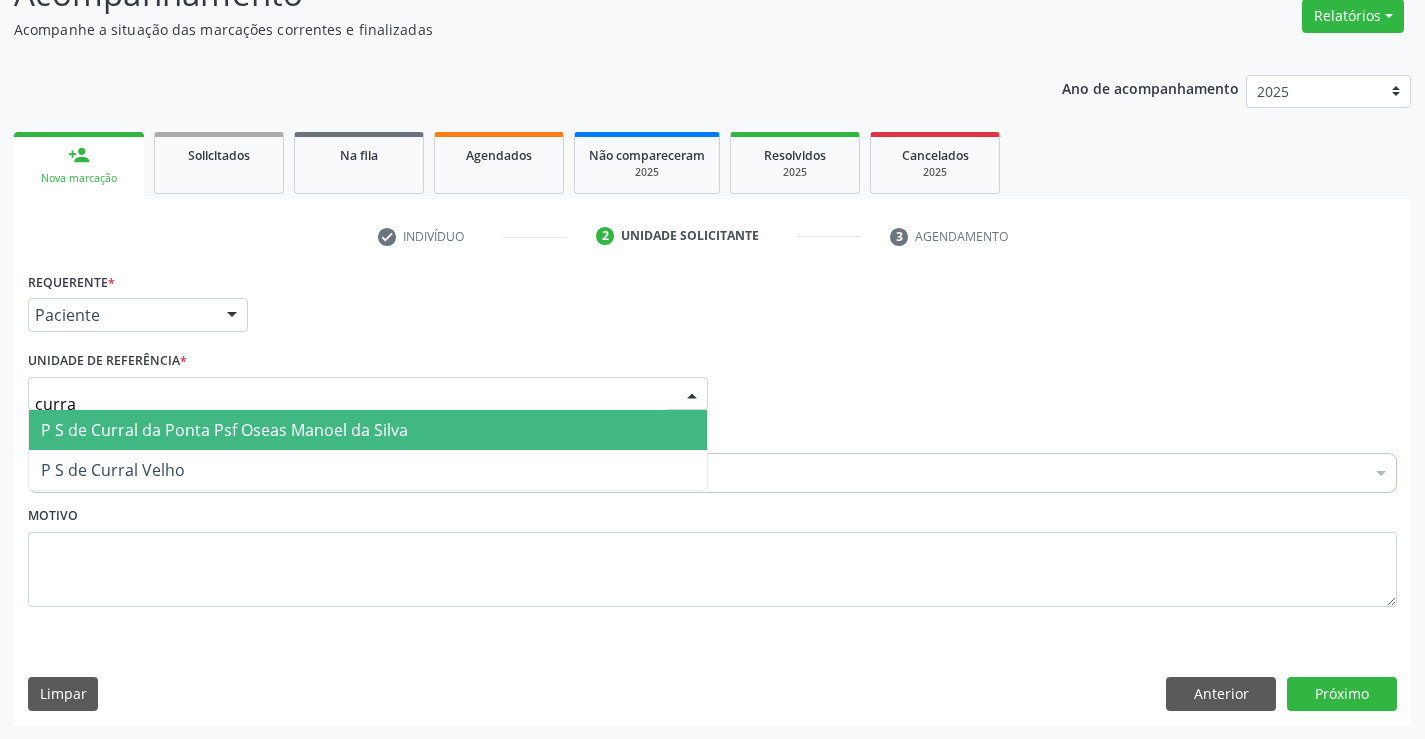 type on "curral" 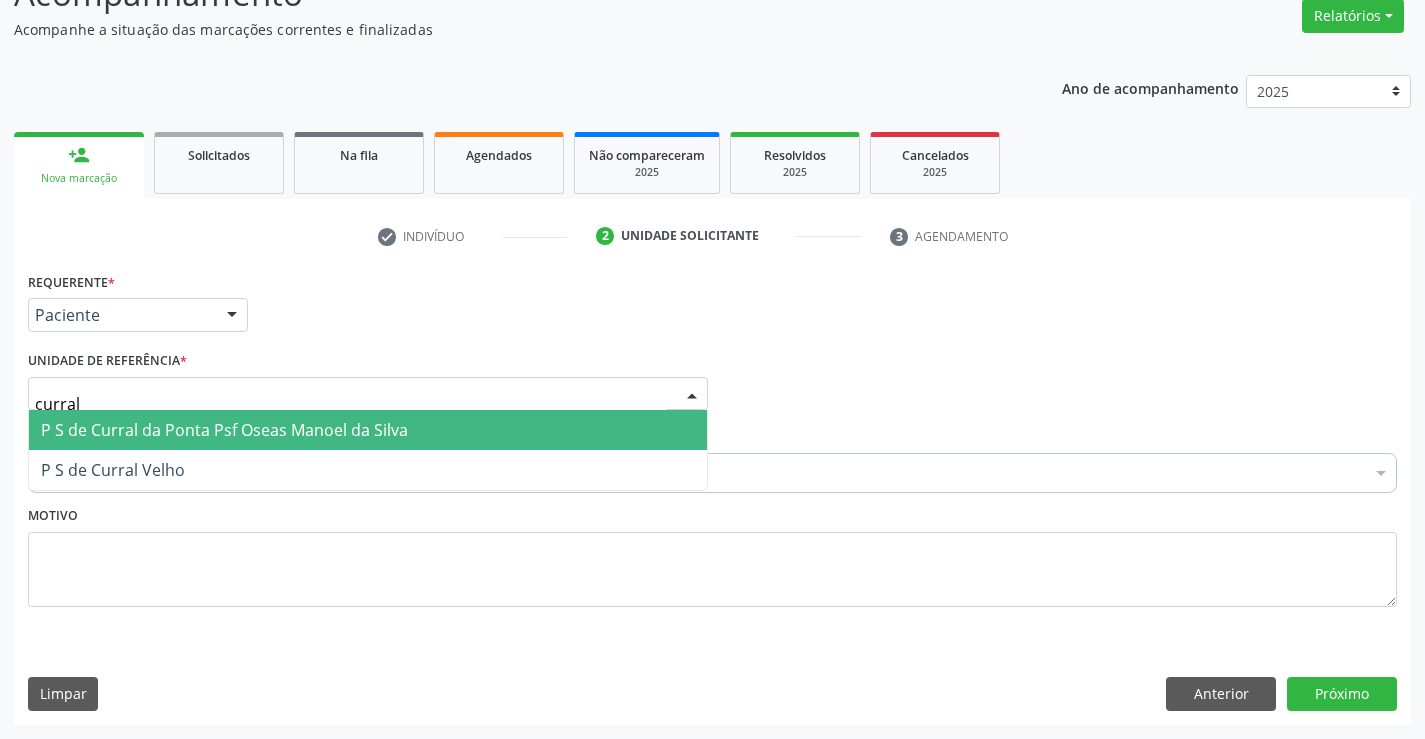 click on "P S de Curral da Ponta Psf Oseas Manoel da Silva" at bounding box center [224, 430] 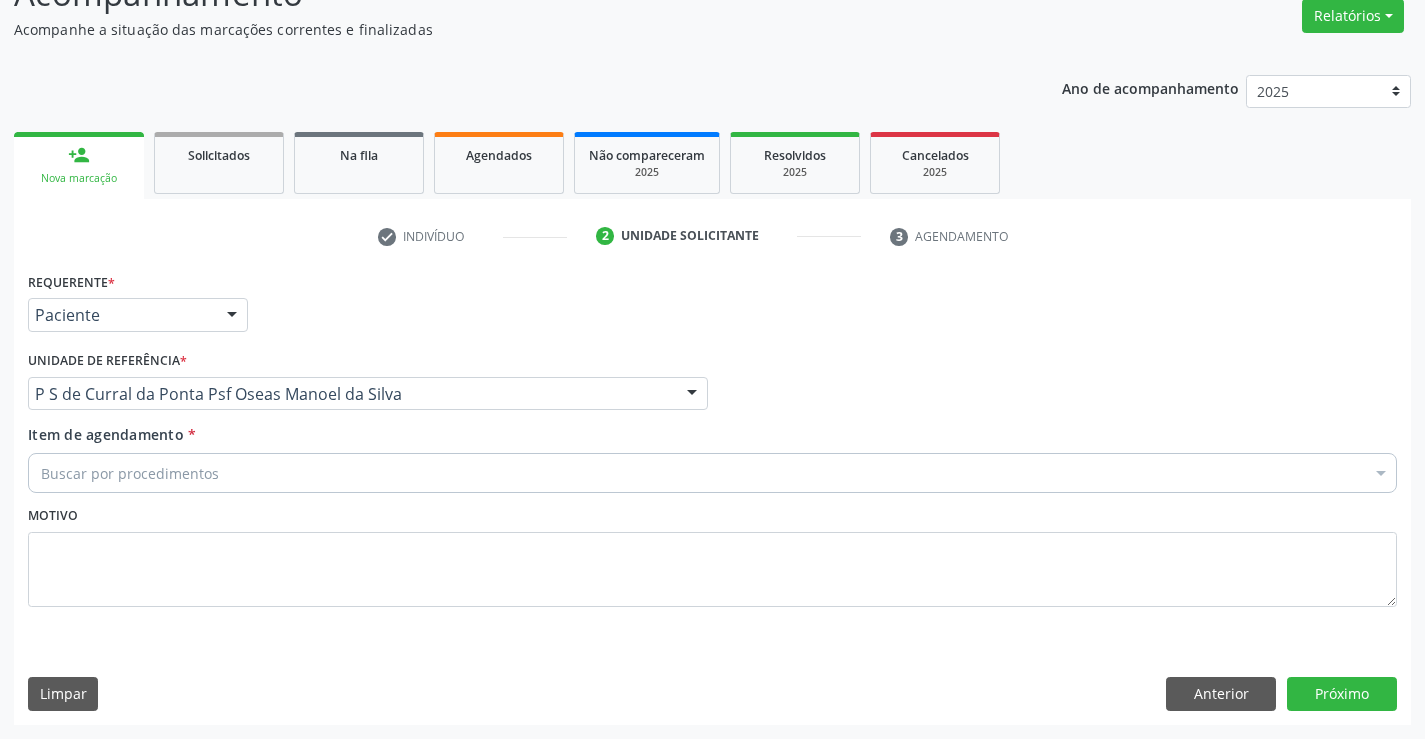 click at bounding box center [692, 395] 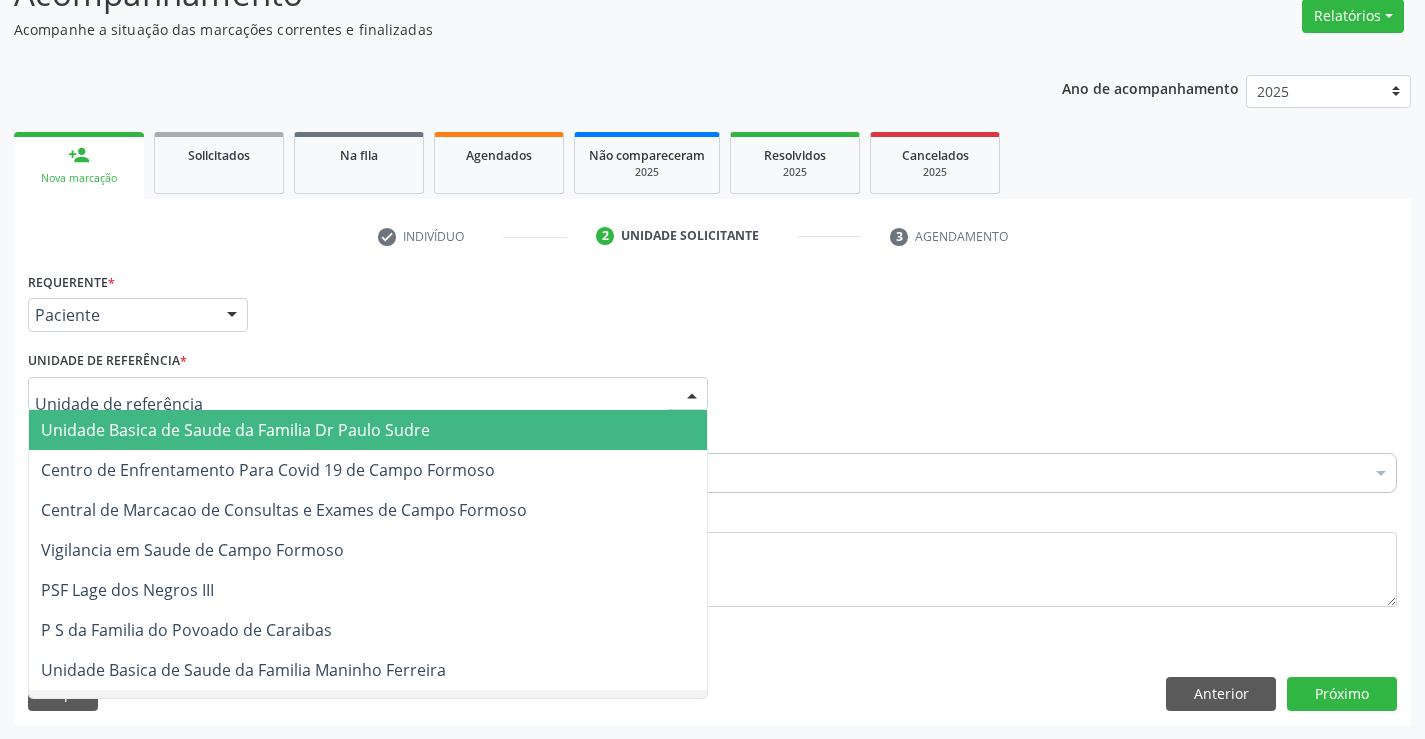 click on "Unidade Basica de Saude da Familia Dr Paulo Sudre" at bounding box center (235, 430) 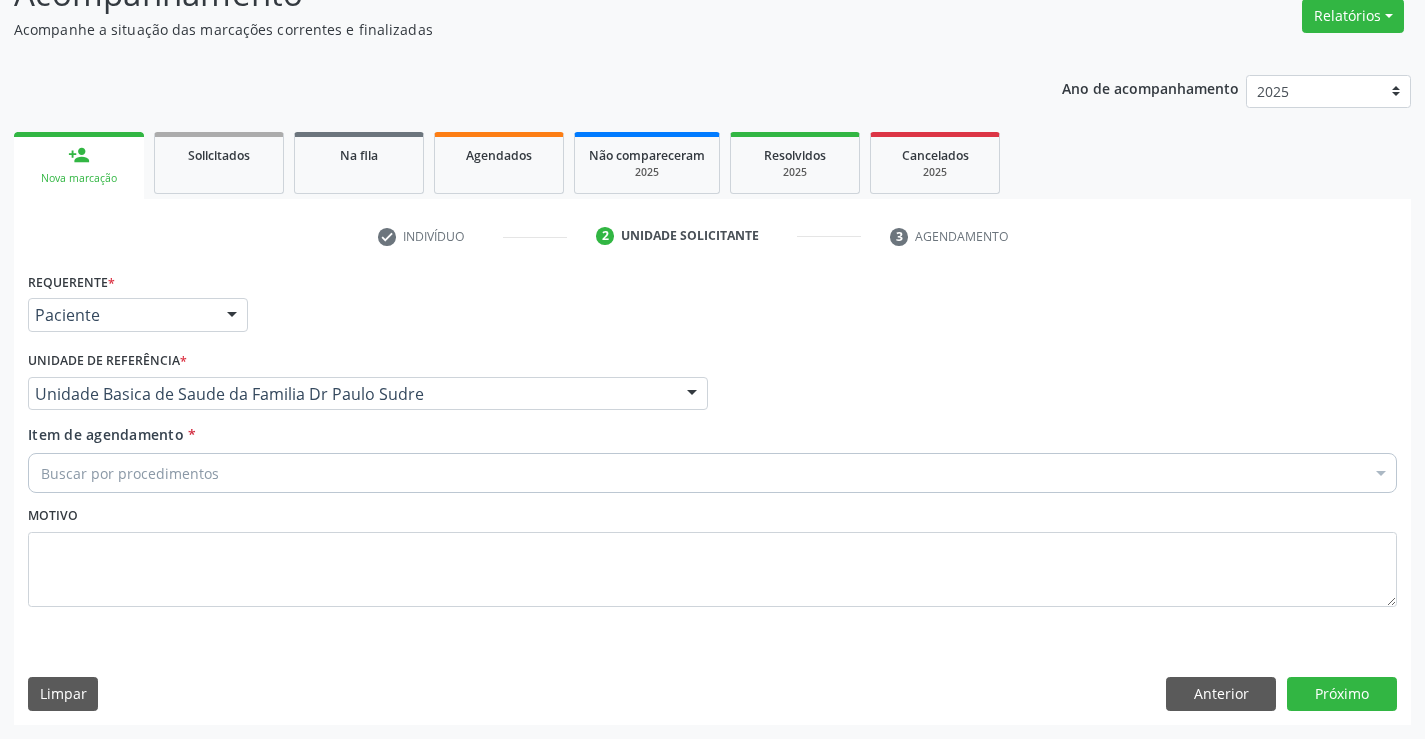 click on "Buscar por procedimentos" at bounding box center [712, 473] 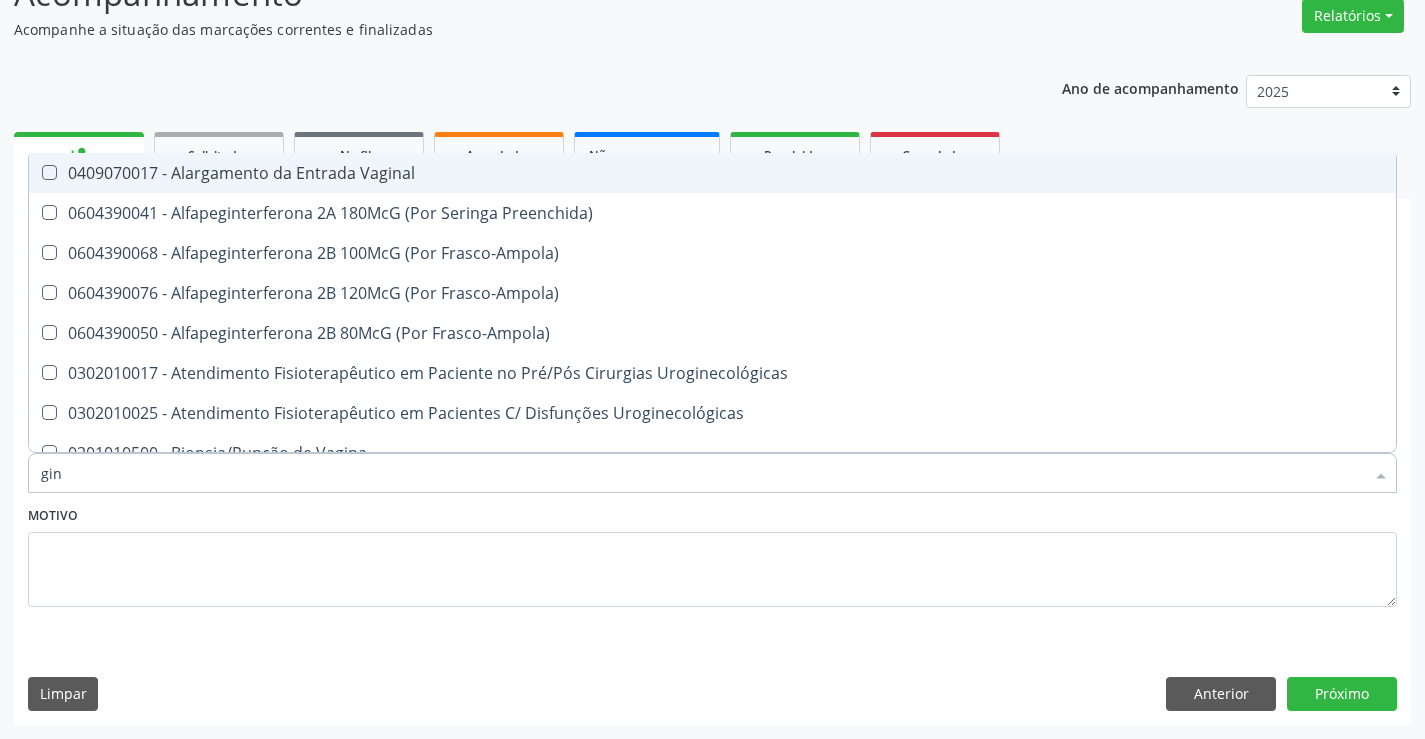 type on "gine" 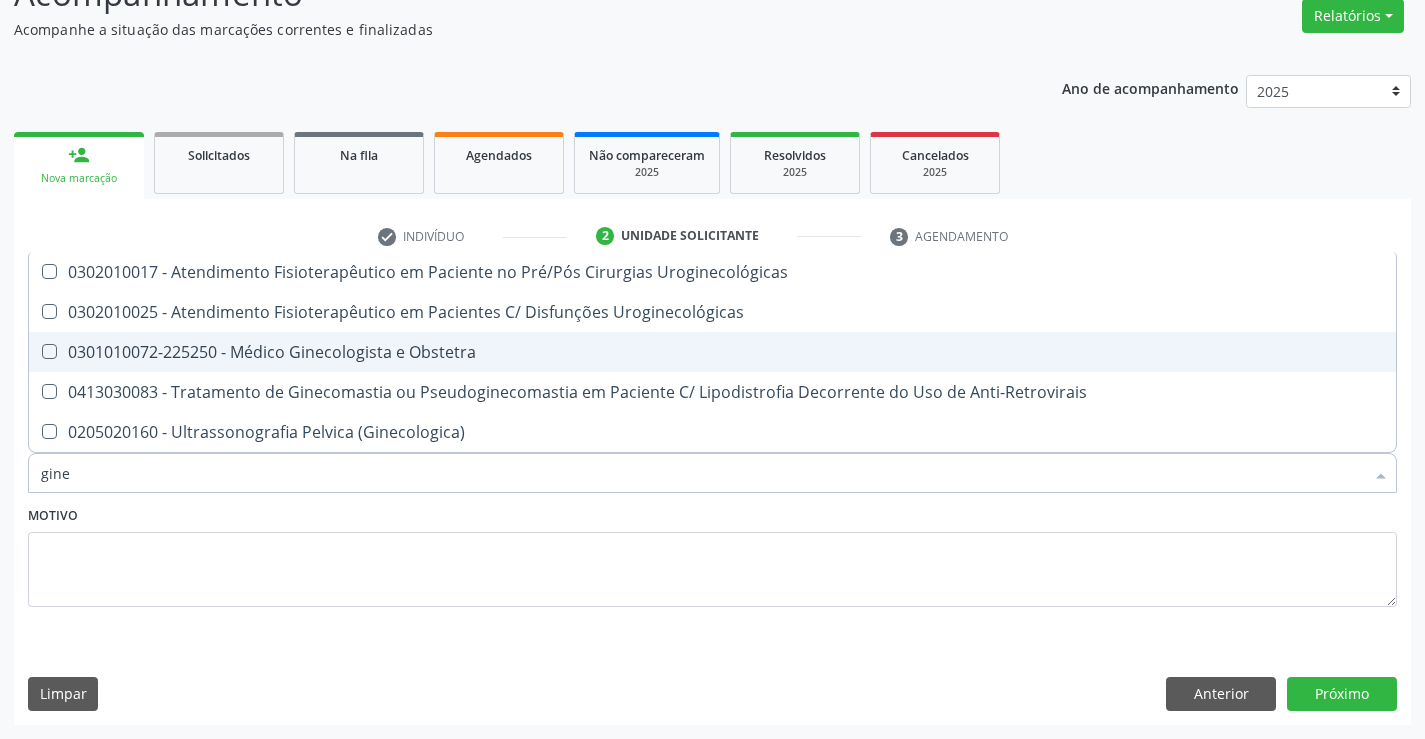 click on "0301010072-225250 - Médico Ginecologista e Obstetra" at bounding box center (712, 352) 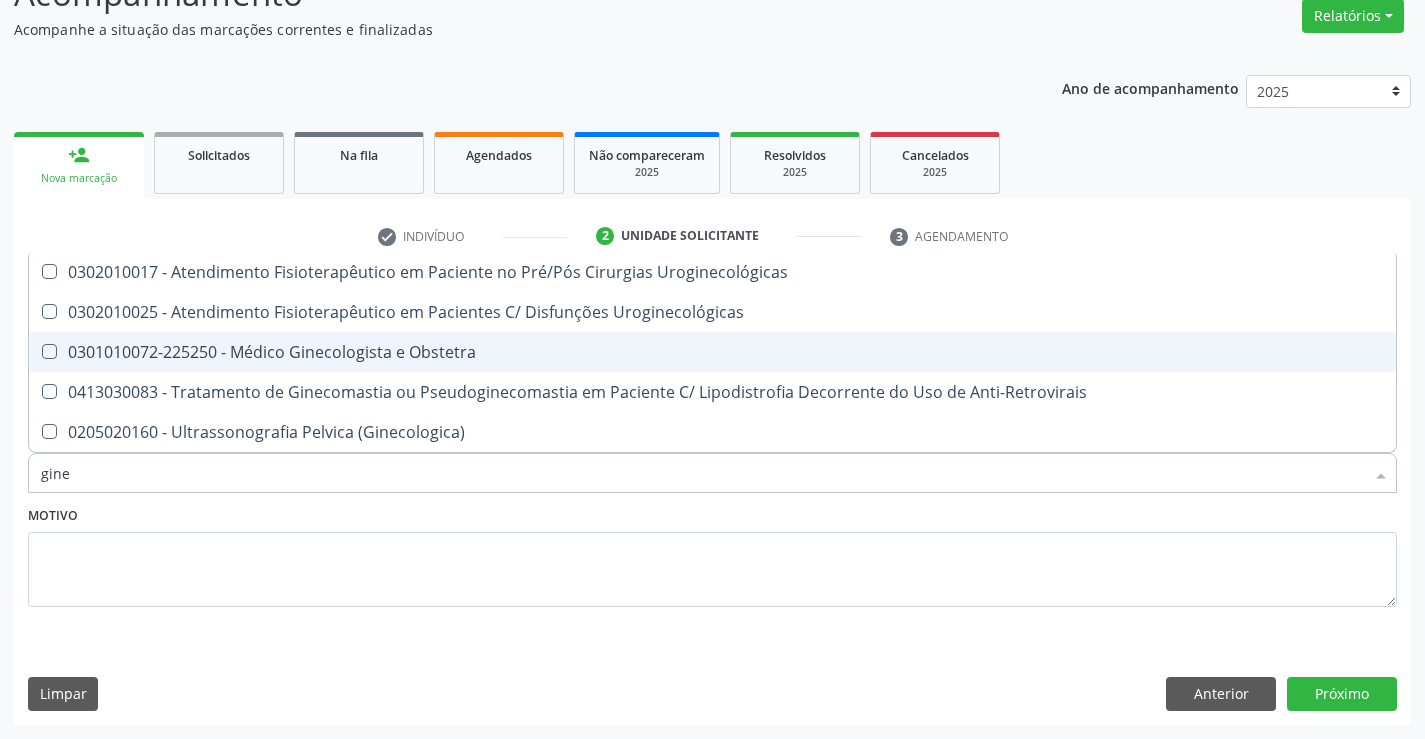 checkbox on "true" 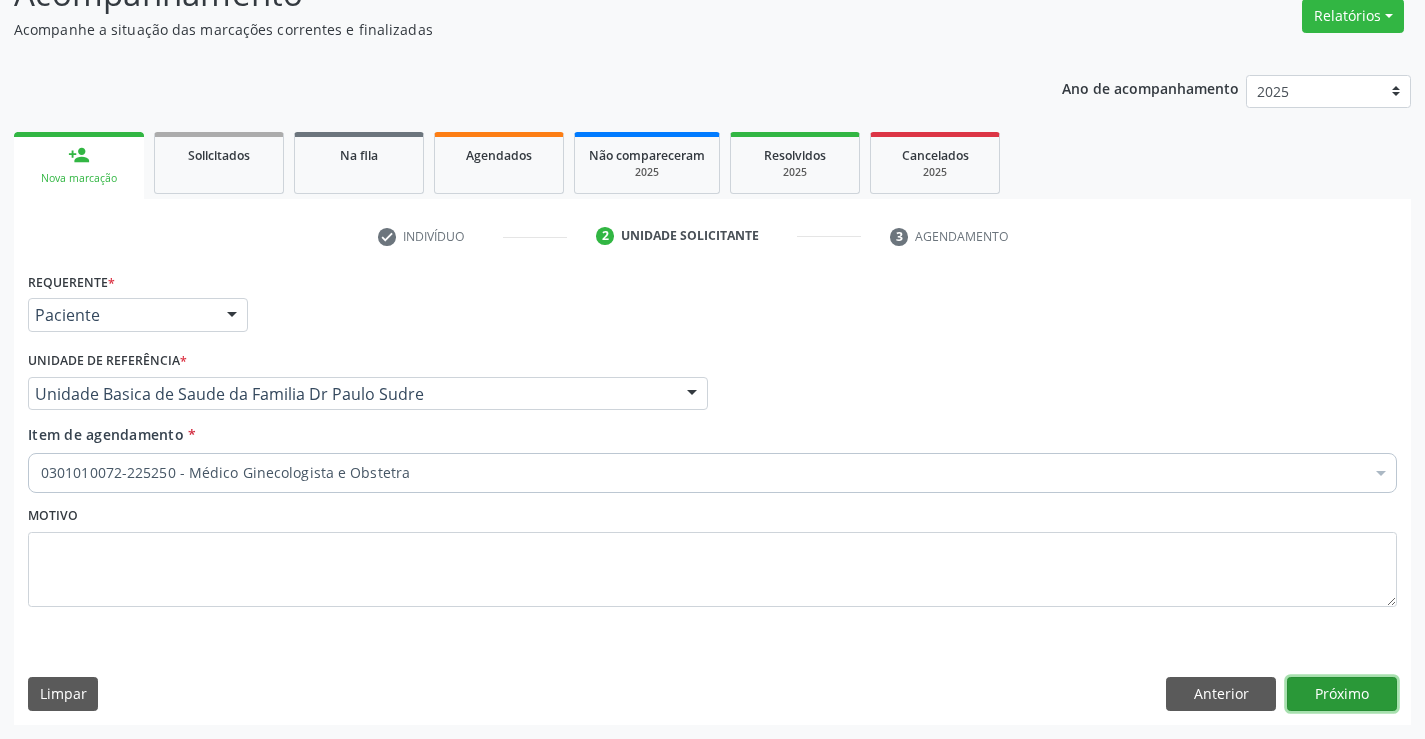click on "Próximo" at bounding box center (1342, 694) 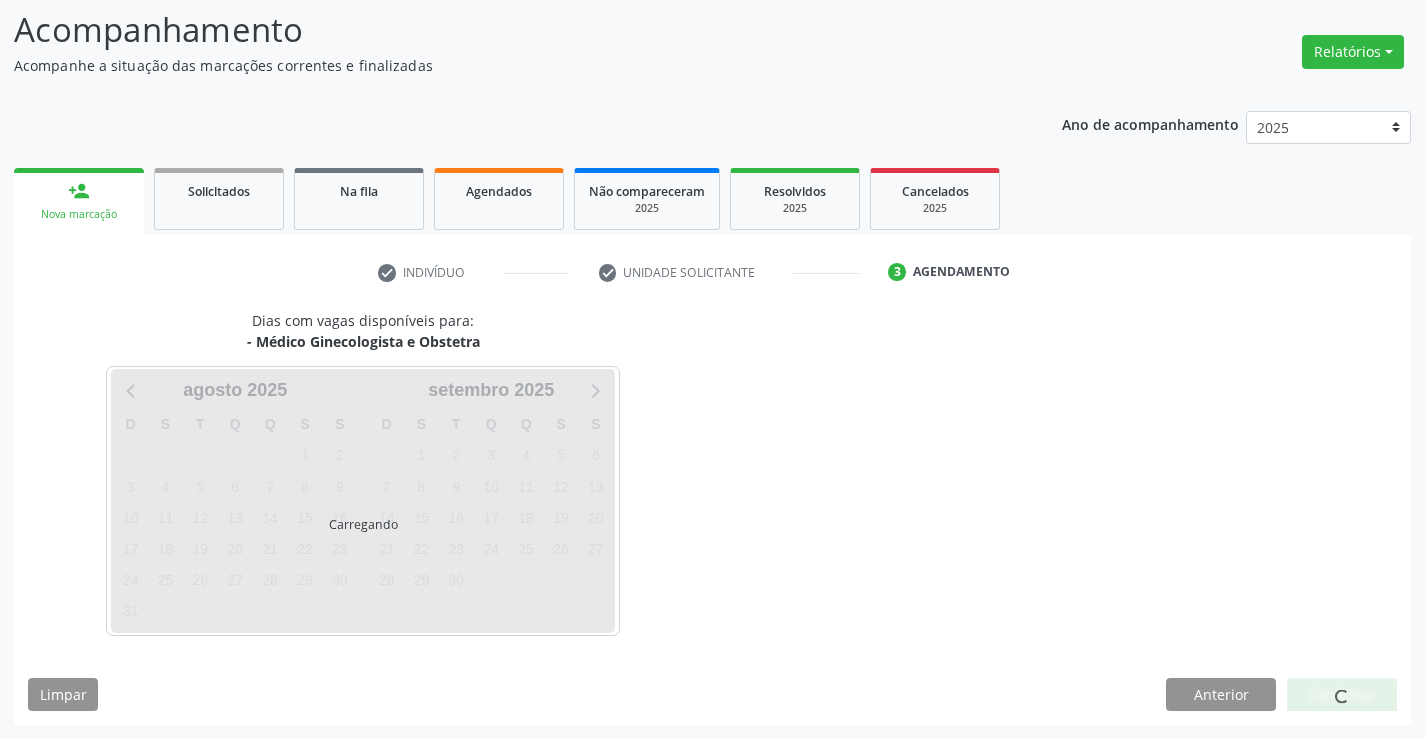 scroll, scrollTop: 131, scrollLeft: 0, axis: vertical 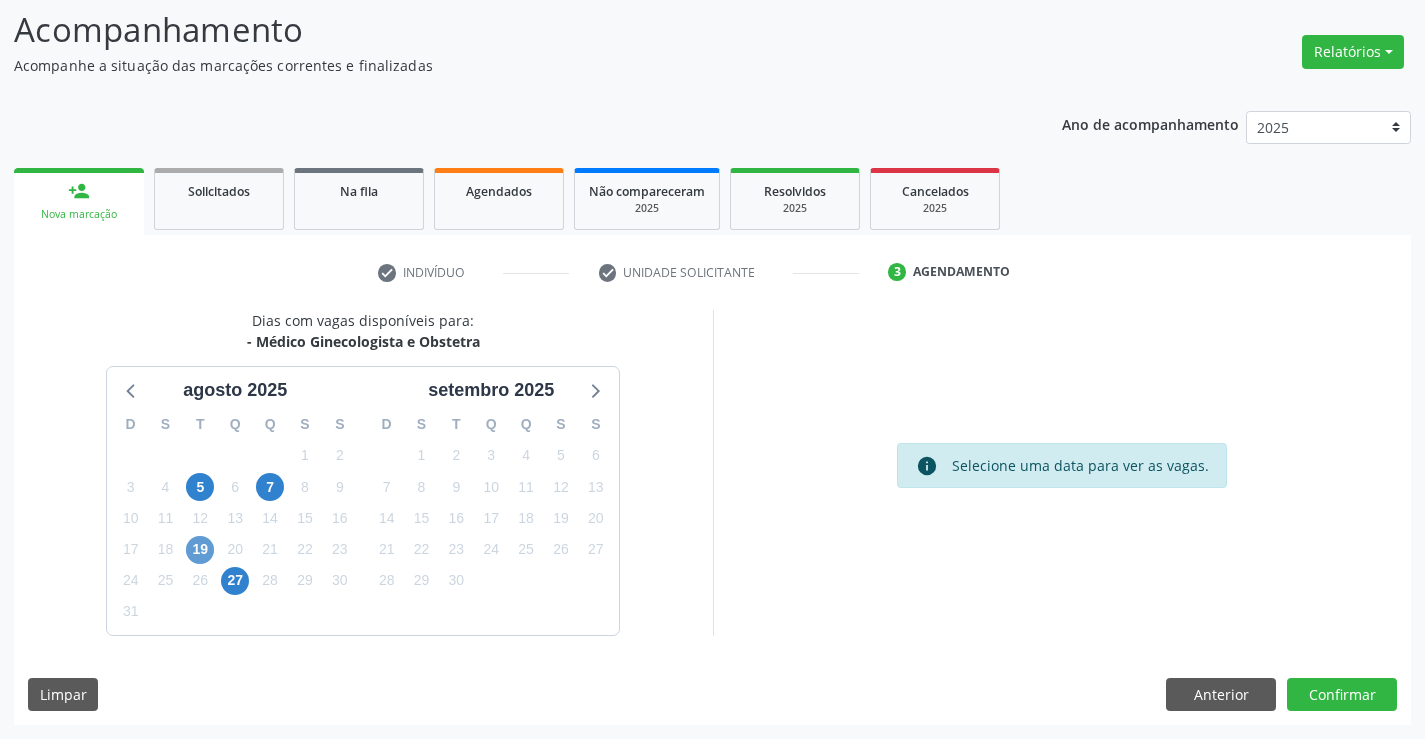 click on "19" at bounding box center (200, 550) 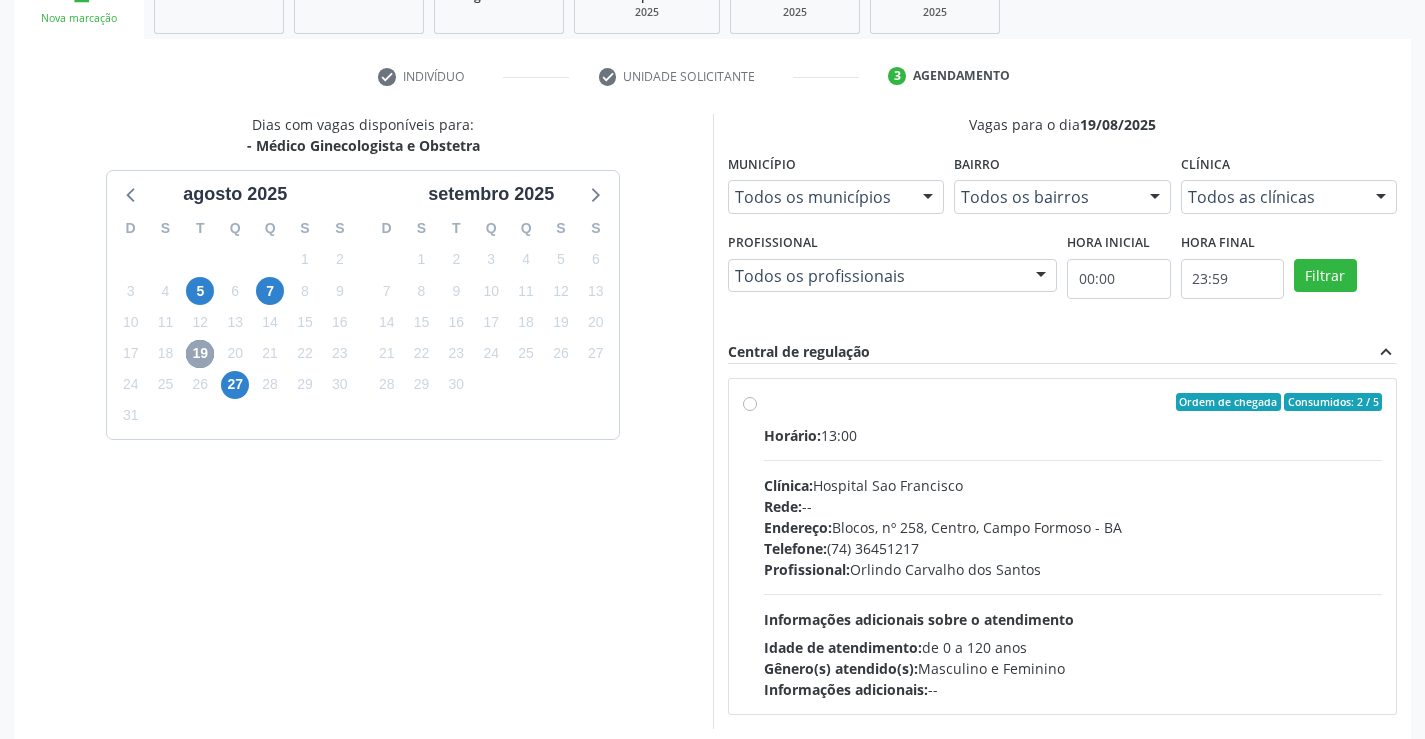 scroll, scrollTop: 329, scrollLeft: 0, axis: vertical 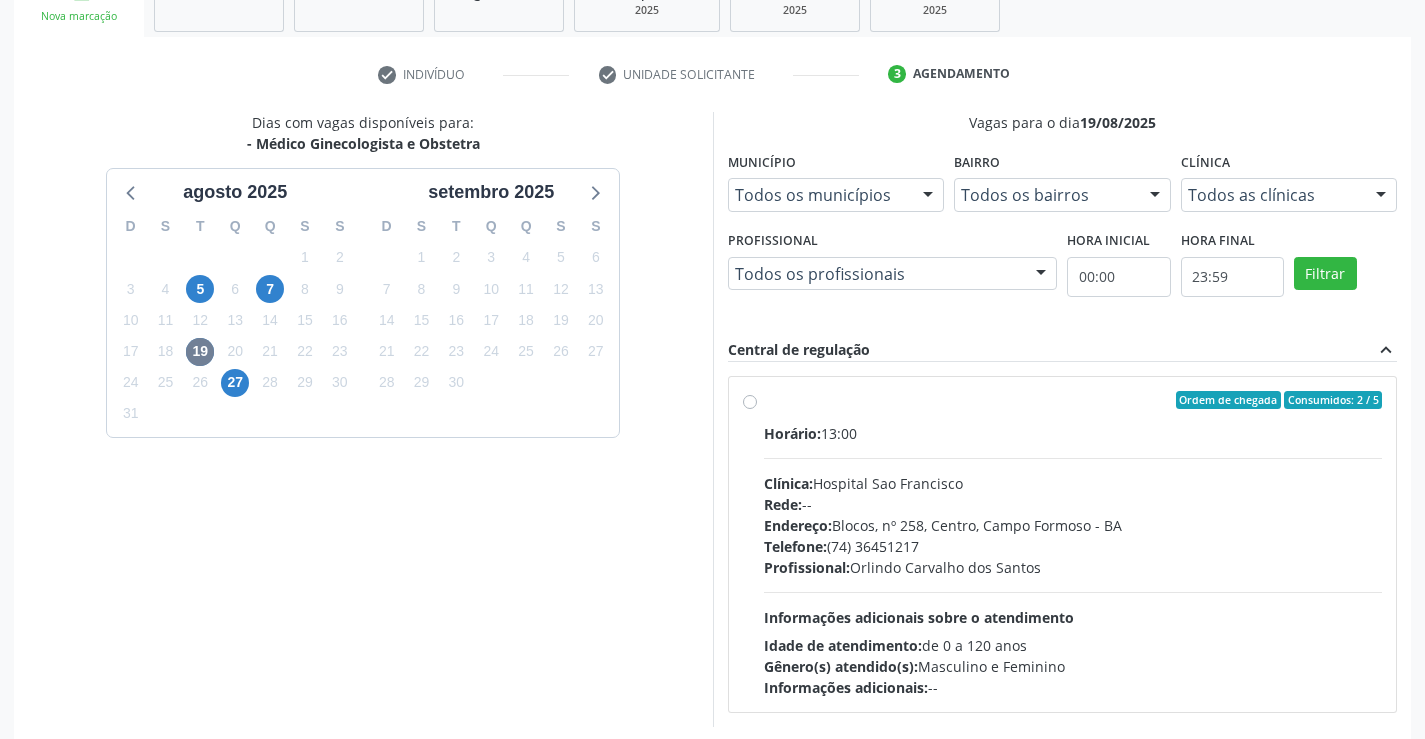 click on "Ordem de chegada
Consumidos: 2 / 5
Horário:   13:00
Clínica:  Hospital Sao Francisco
Rede:
--
Endereço:   Blocos, nº 258, Centro, [CITY] - [STATE]
Telefone:   [PHONE]
Profissional:
[FIRST] [LAST]
Informações adicionais sobre o atendimento
Idade de atendimento:
de 0 a 120 anos
Gênero(s) atendido(s):
Masculino e Feminino
Informações adicionais:
--" at bounding box center [1073, 544] 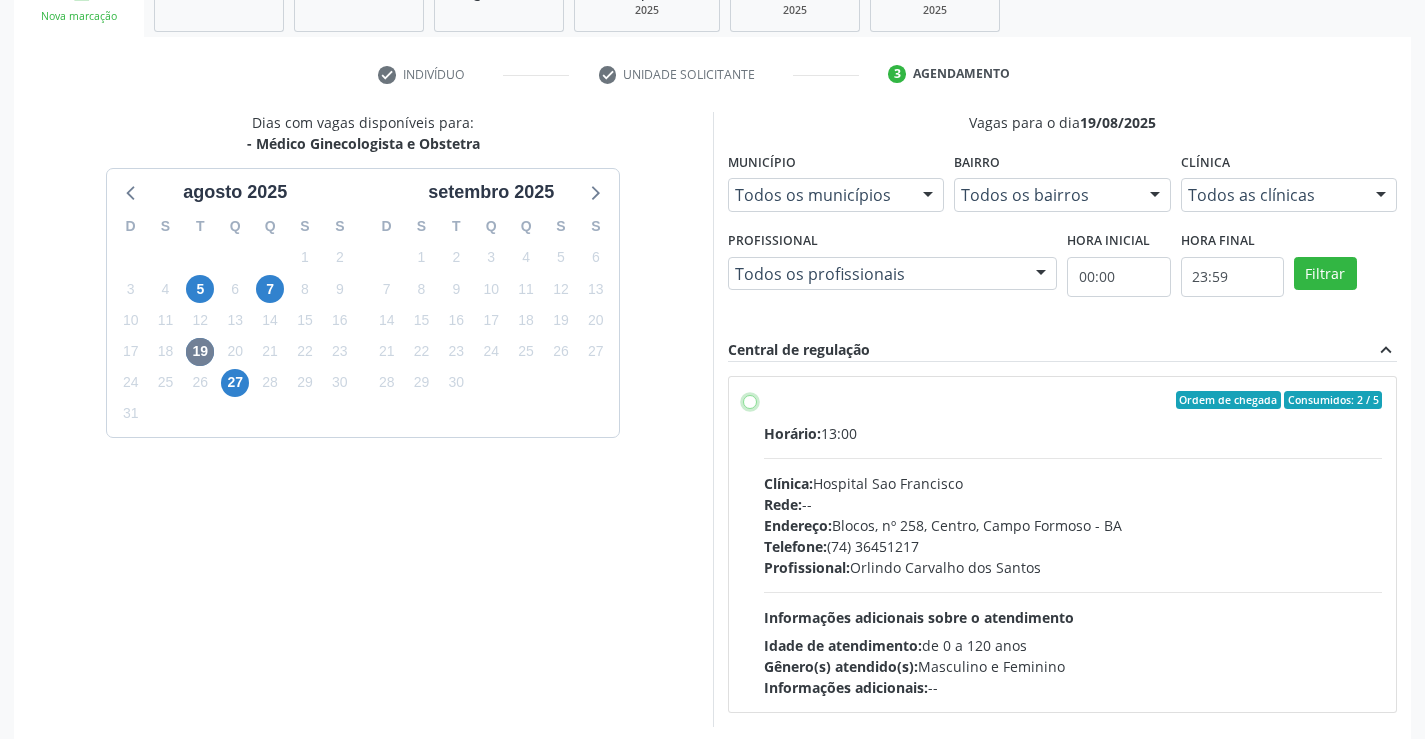 click on "Ordem de chegada
Consumidos: 2 / 5
Horário:   13:00
Clínica:  Hospital Sao Francisco
Rede:
--
Endereço:   Blocos, nº 258, Centro, [CITY] - [STATE]
Telefone:   [PHONE]
Profissional:
[FIRST] [LAST]
Informações adicionais sobre o atendimento
Idade de atendimento:
de 0 a 120 anos
Gênero(s) atendido(s):
Masculino e Feminino
Informações adicionais:
--" at bounding box center [750, 400] 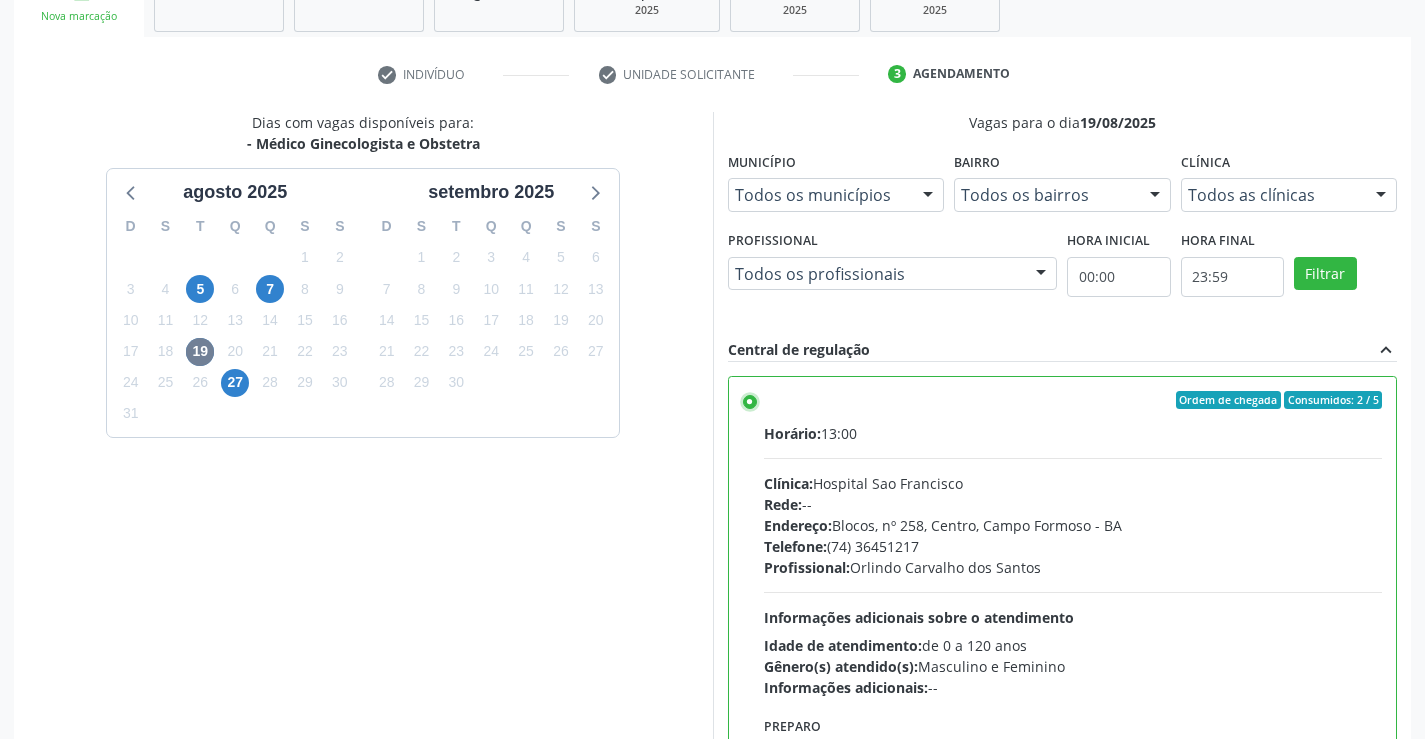 scroll, scrollTop: 456, scrollLeft: 0, axis: vertical 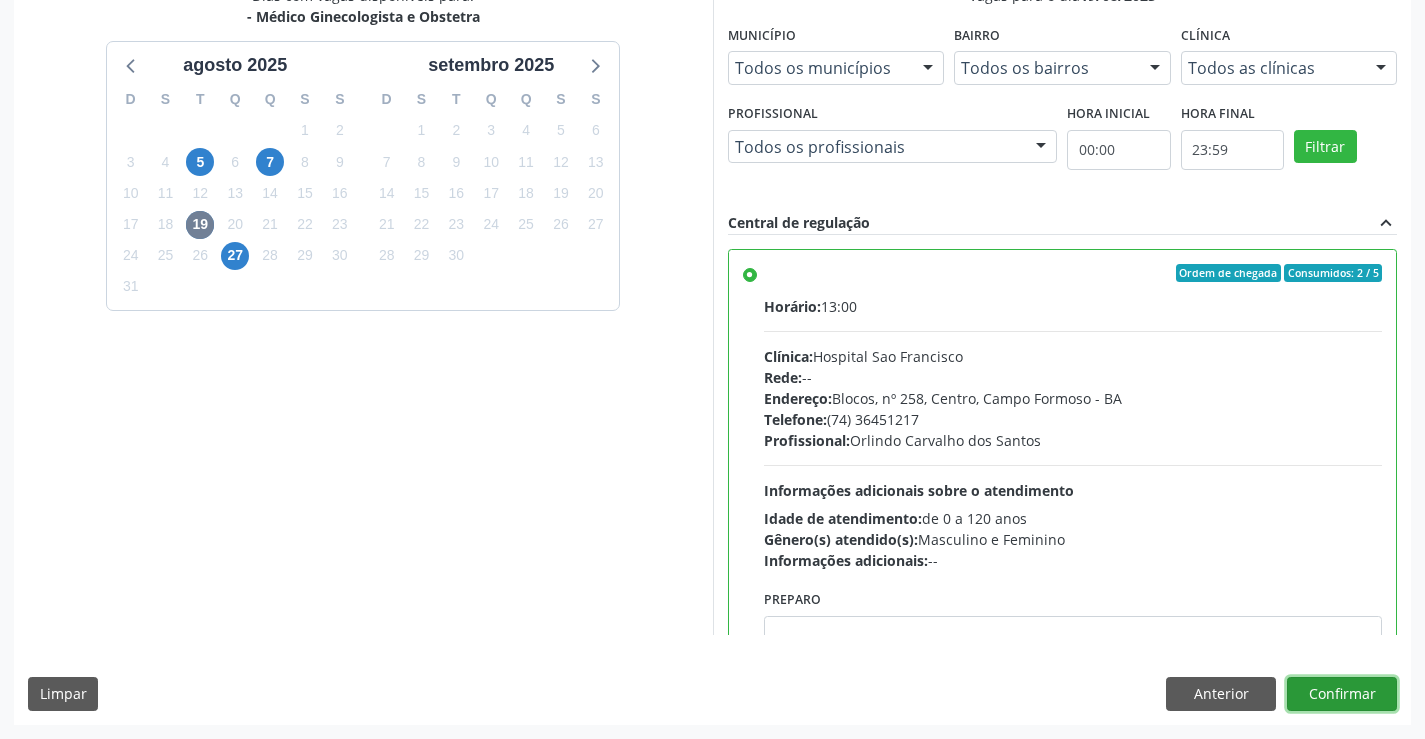 click on "Confirmar" at bounding box center (1342, 694) 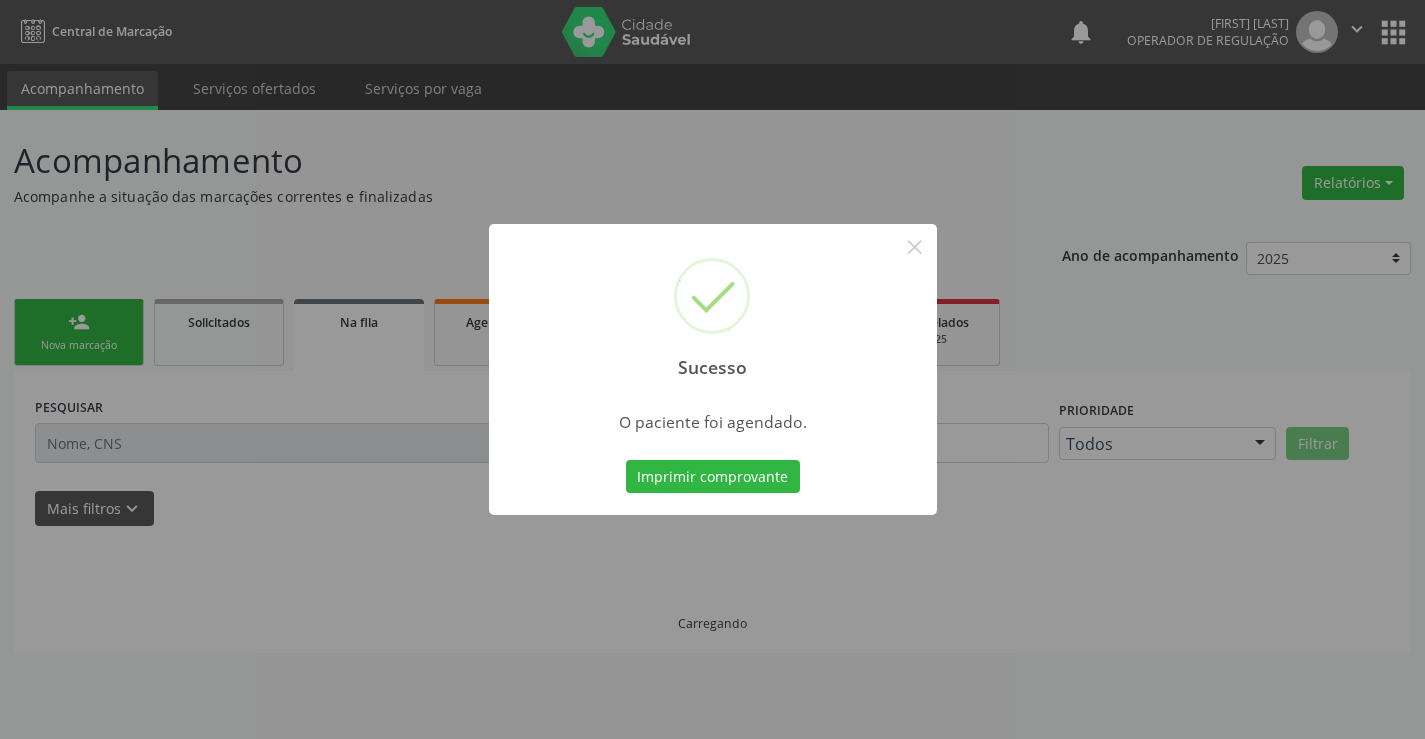 scroll, scrollTop: 0, scrollLeft: 0, axis: both 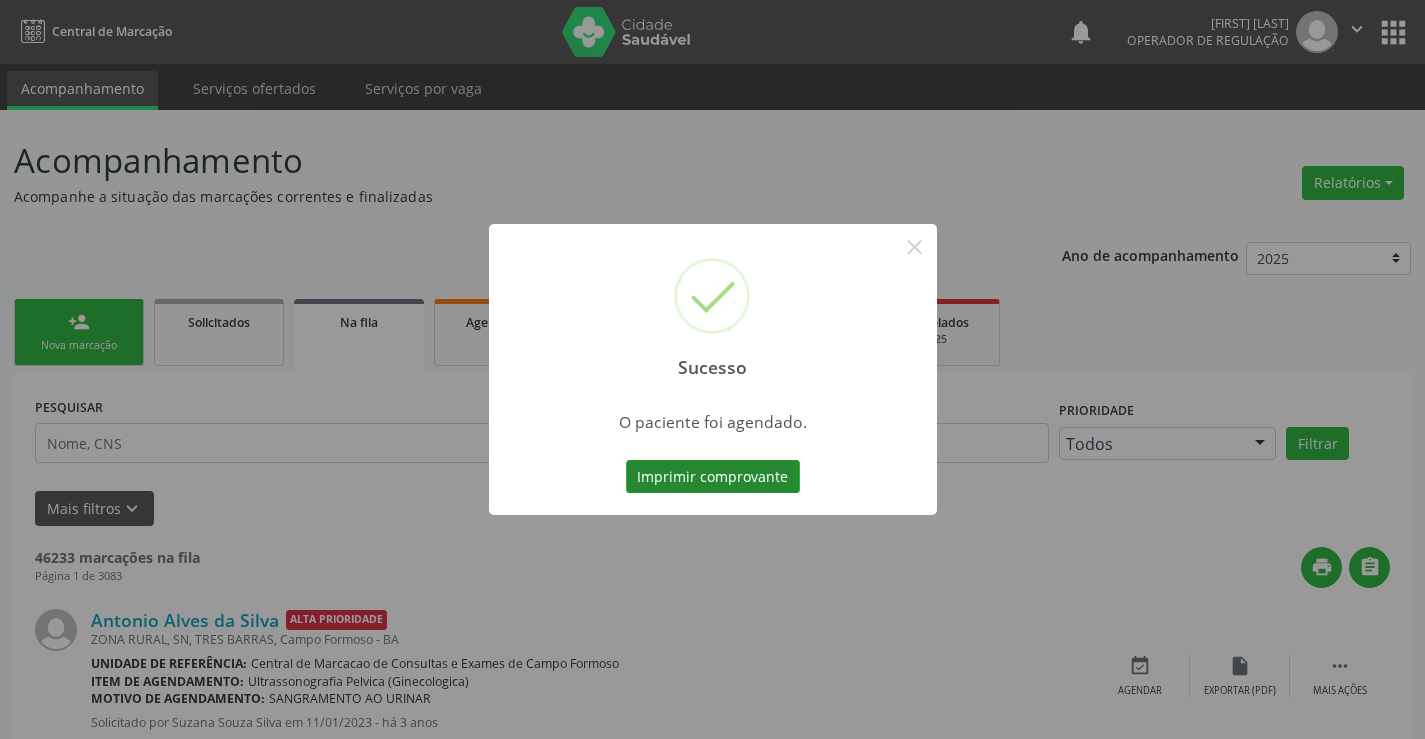 click on "Imprimir comprovante" at bounding box center (713, 477) 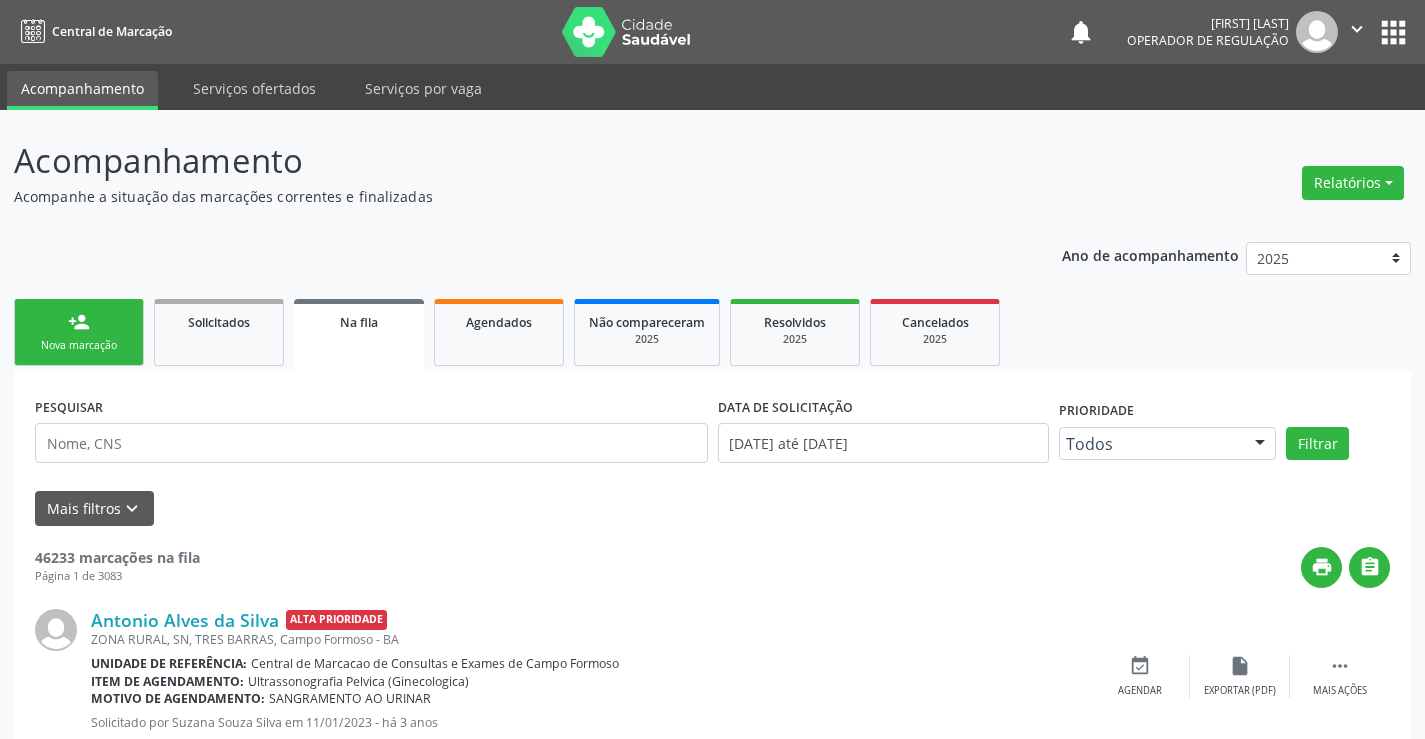 click on "Nova marcação" at bounding box center (79, 345) 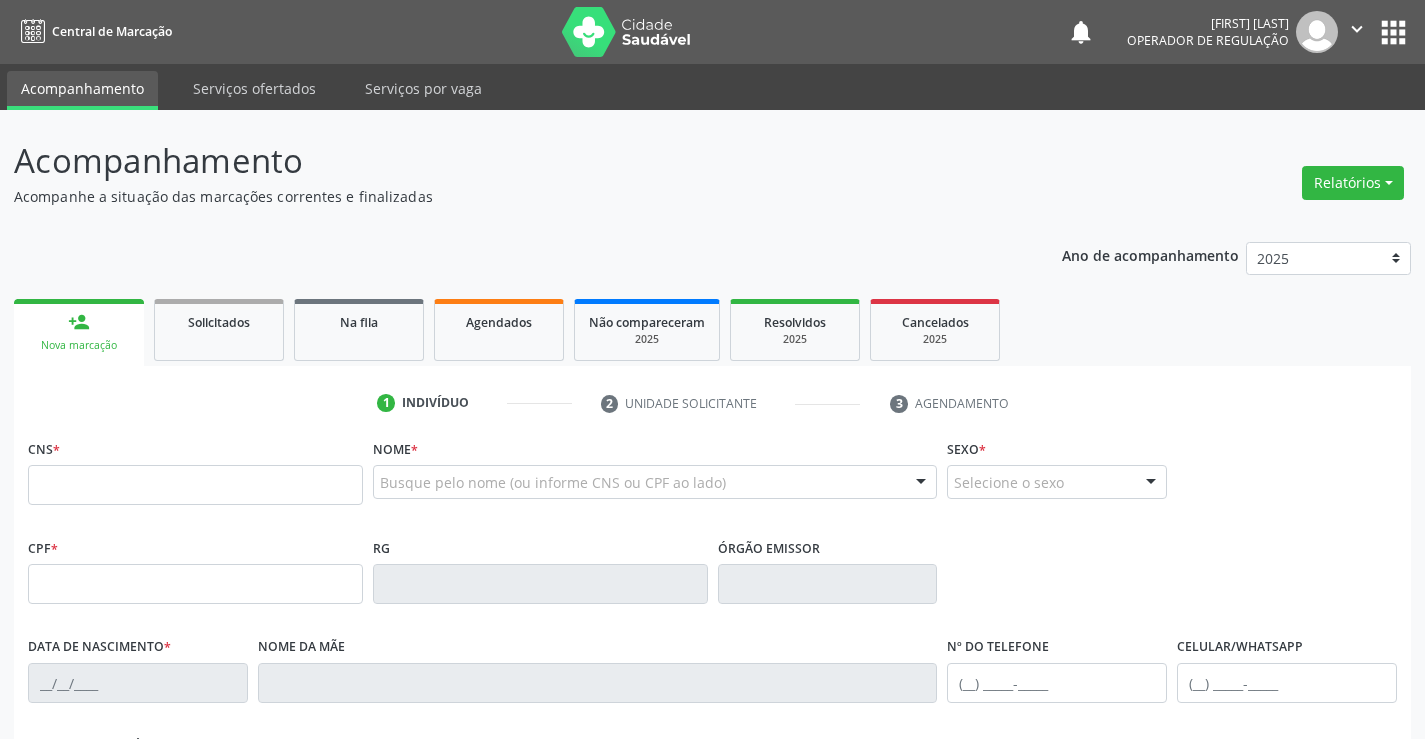 click on "CNS
*" at bounding box center [195, 469] 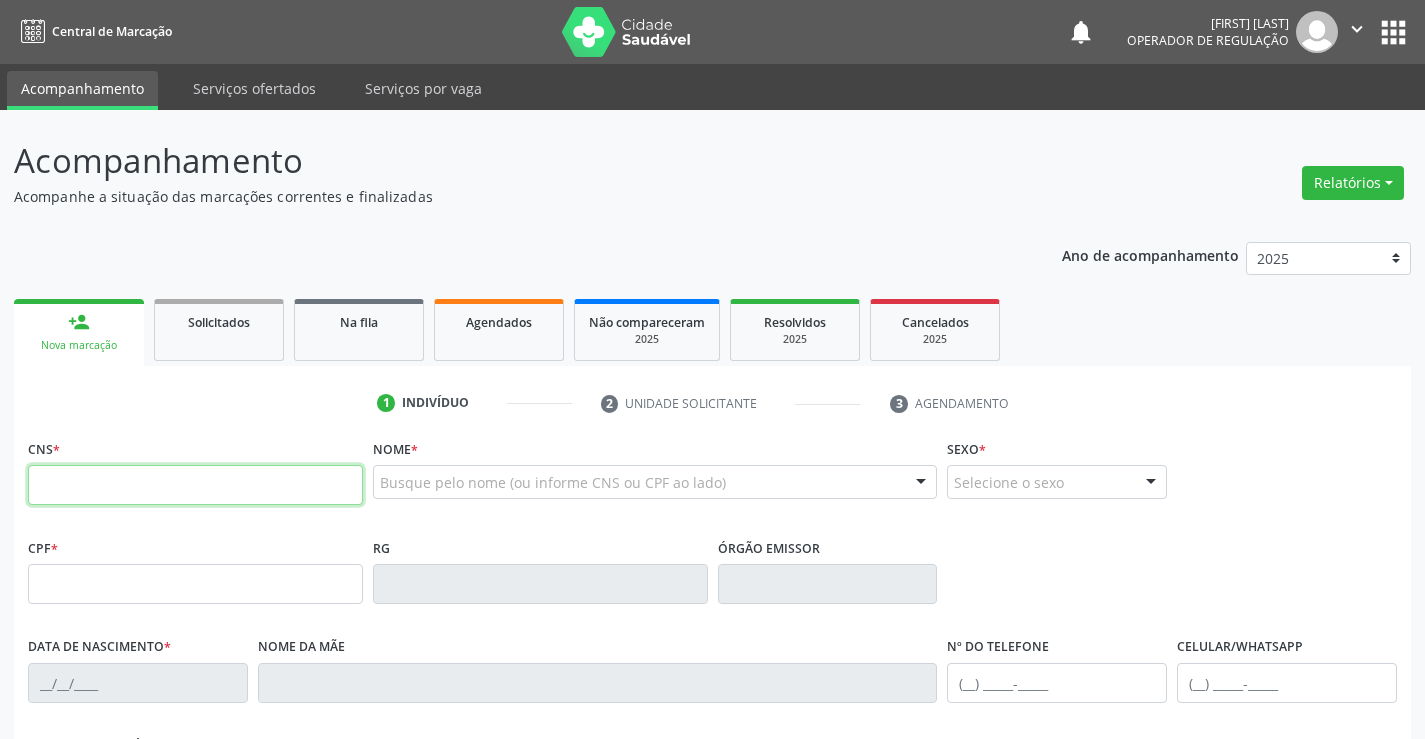 click at bounding box center (195, 485) 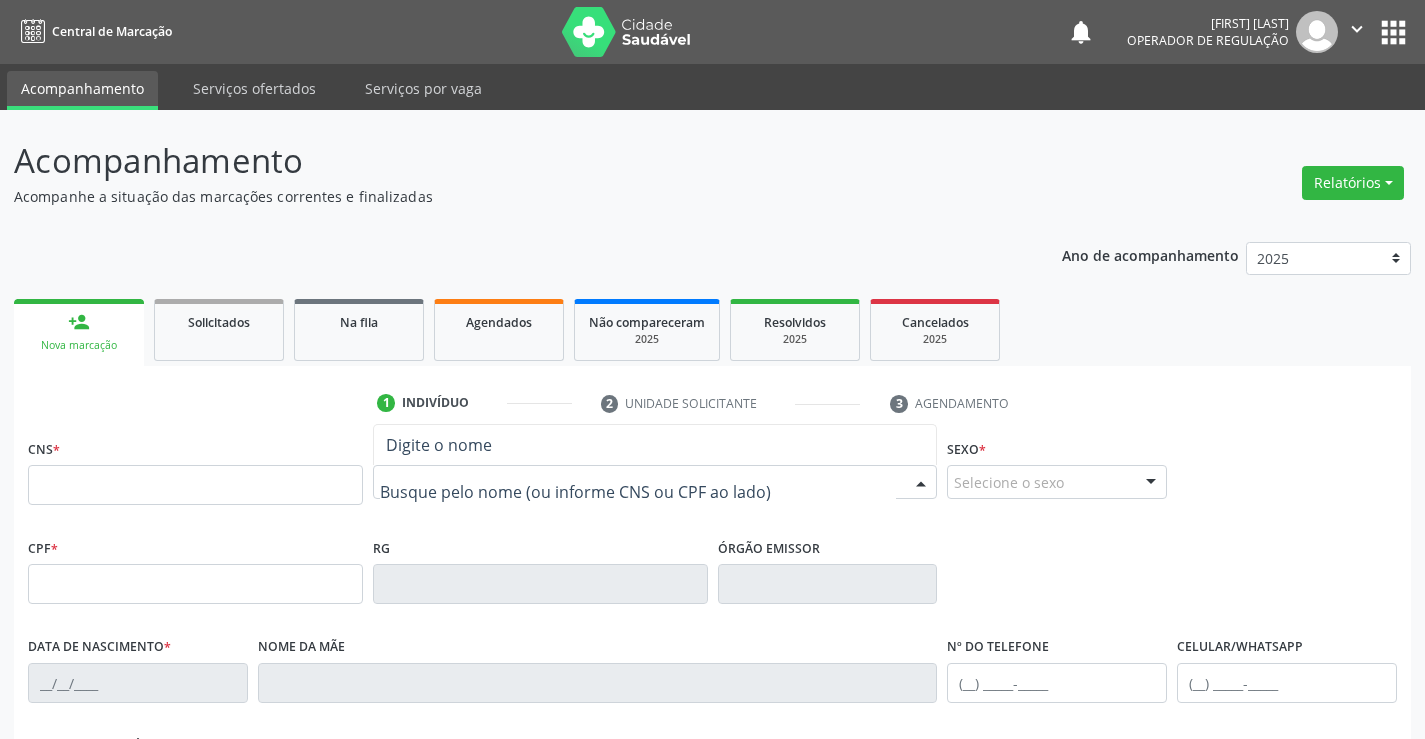 click at bounding box center (1151, 483) 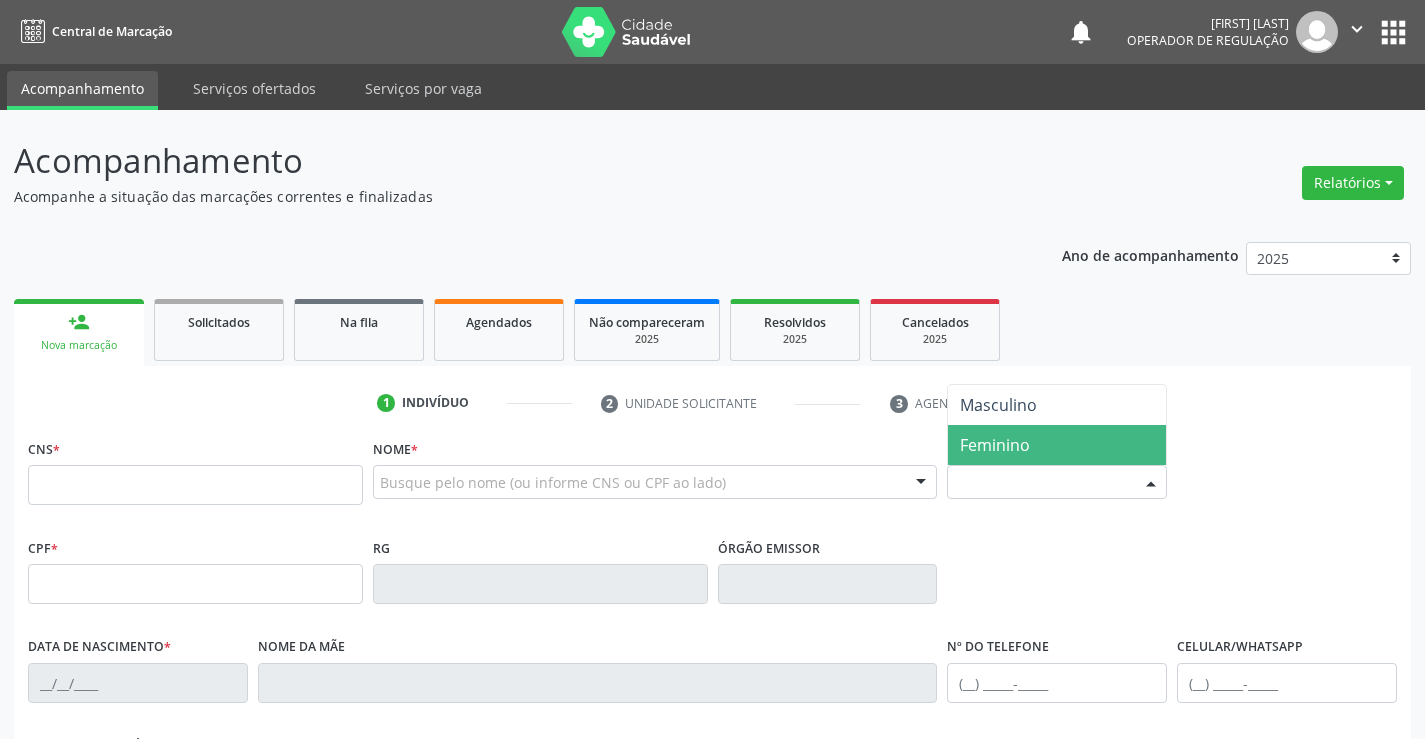 click on "Feminino" at bounding box center (995, 445) 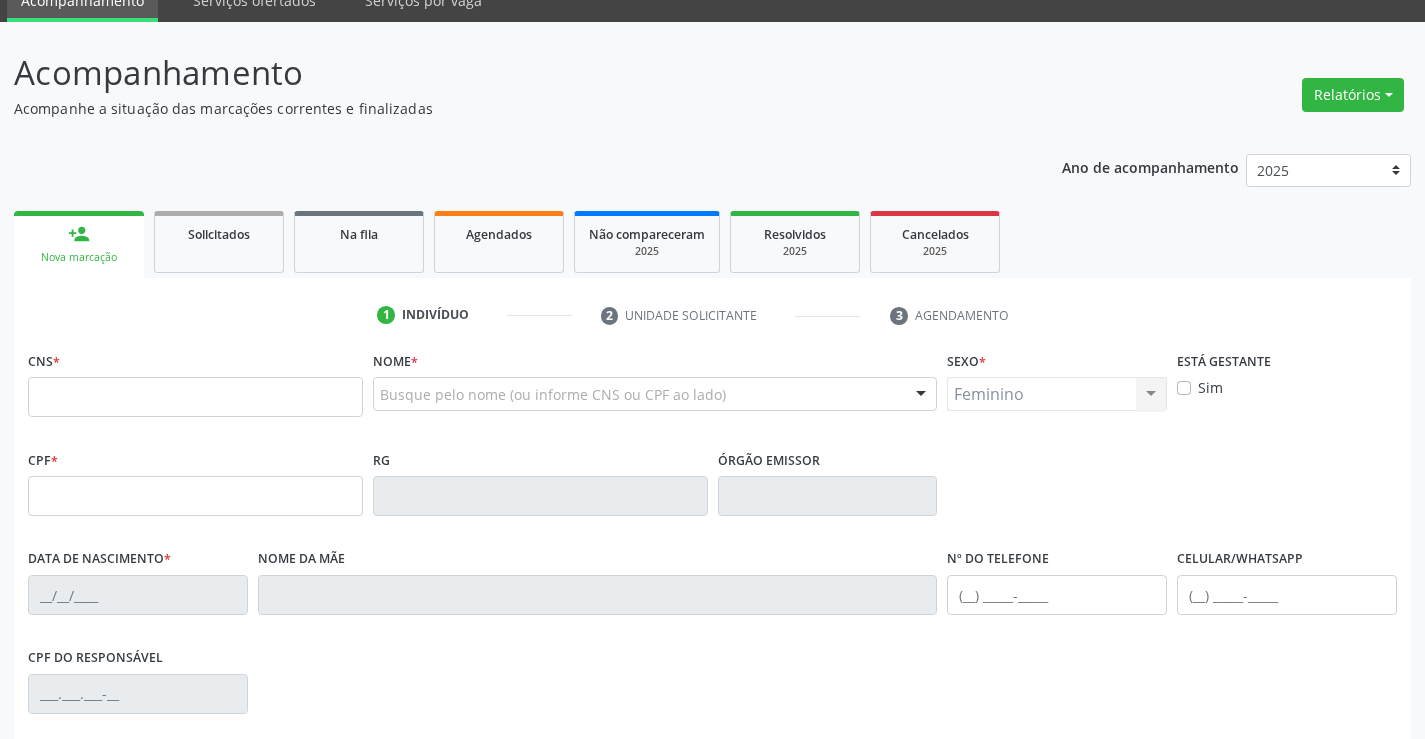 scroll, scrollTop: 108, scrollLeft: 0, axis: vertical 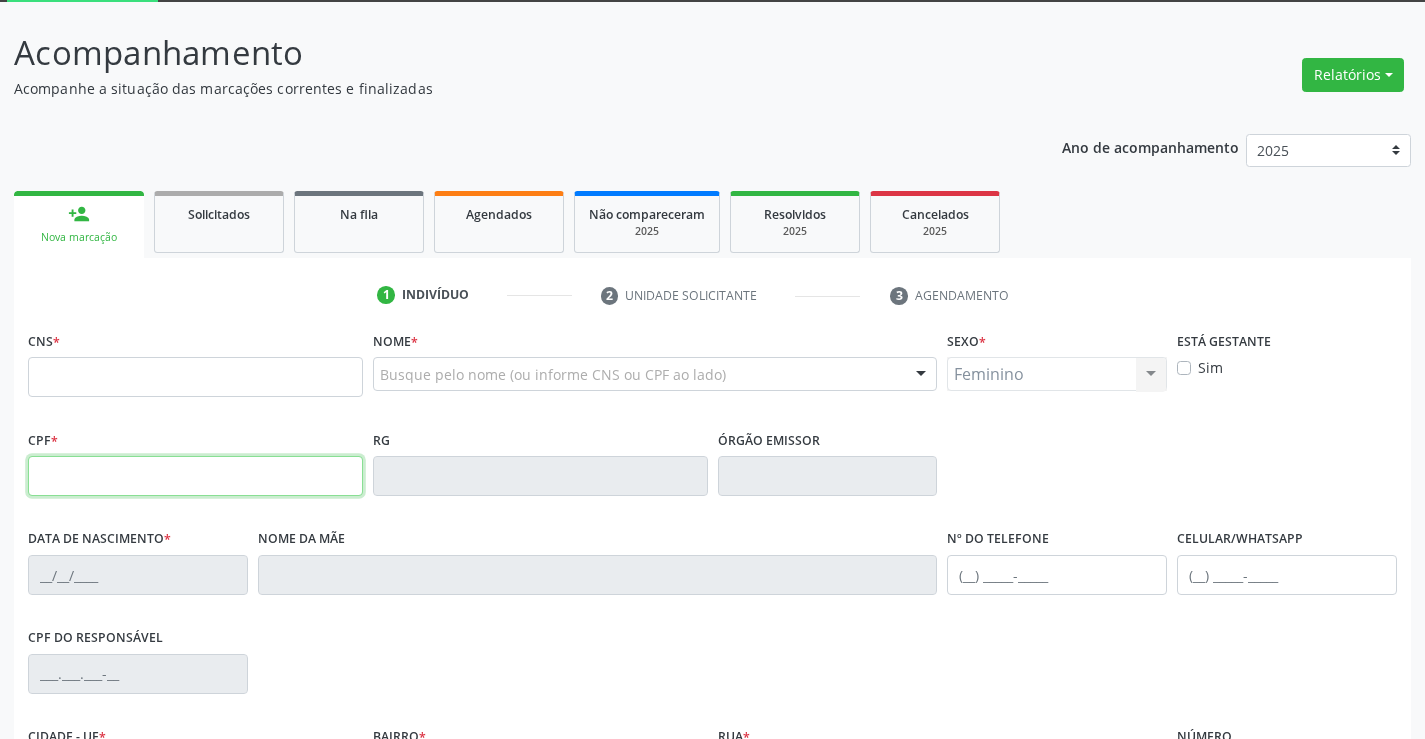 click at bounding box center (195, 476) 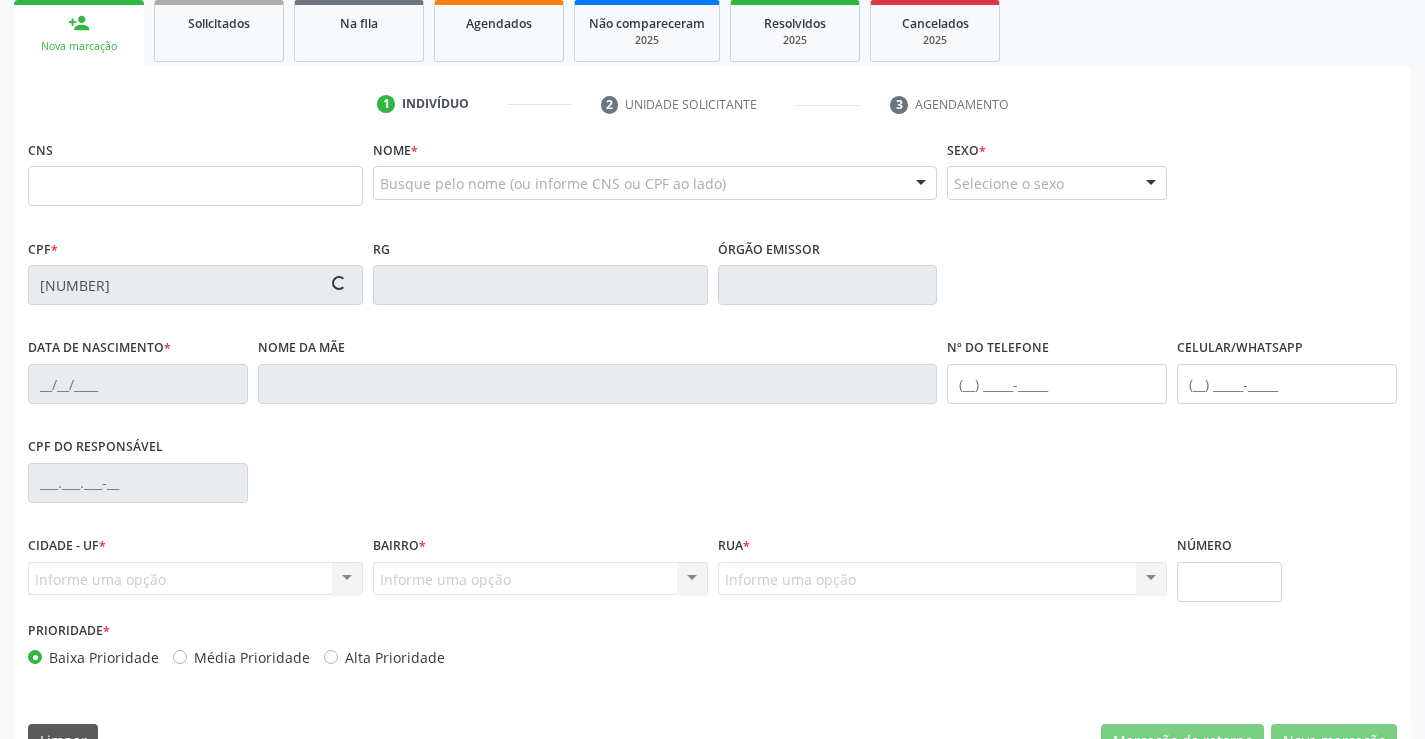scroll, scrollTop: 345, scrollLeft: 0, axis: vertical 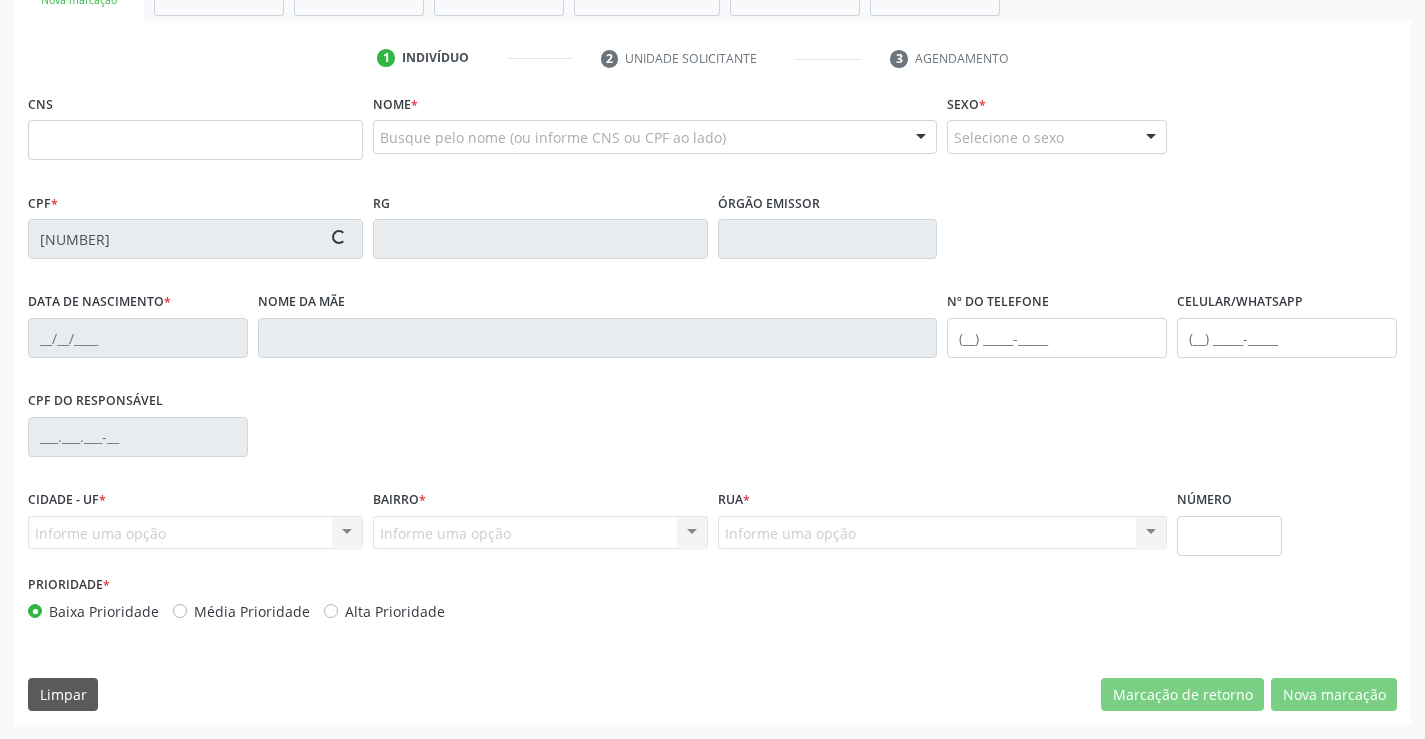 type on "[NUMBER]" 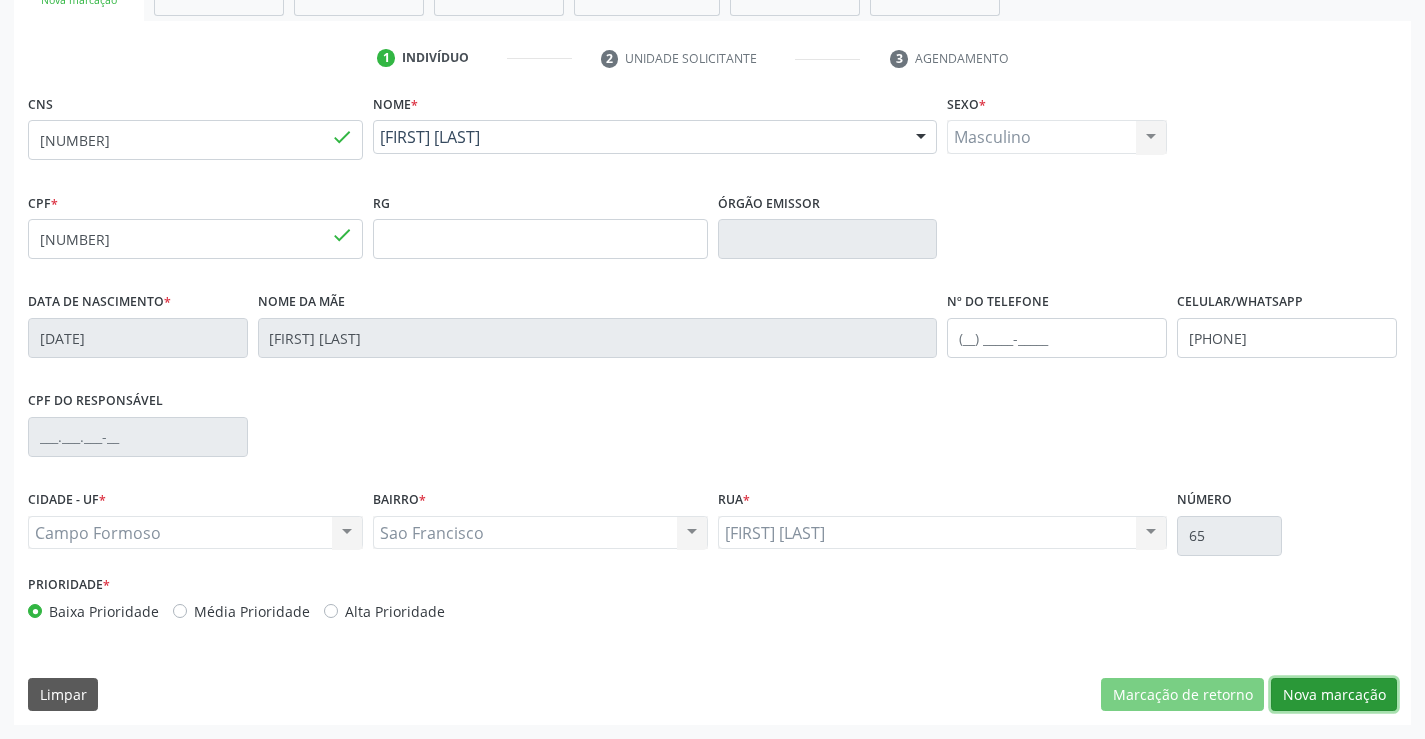 click on "Nova marcação" at bounding box center (1334, 695) 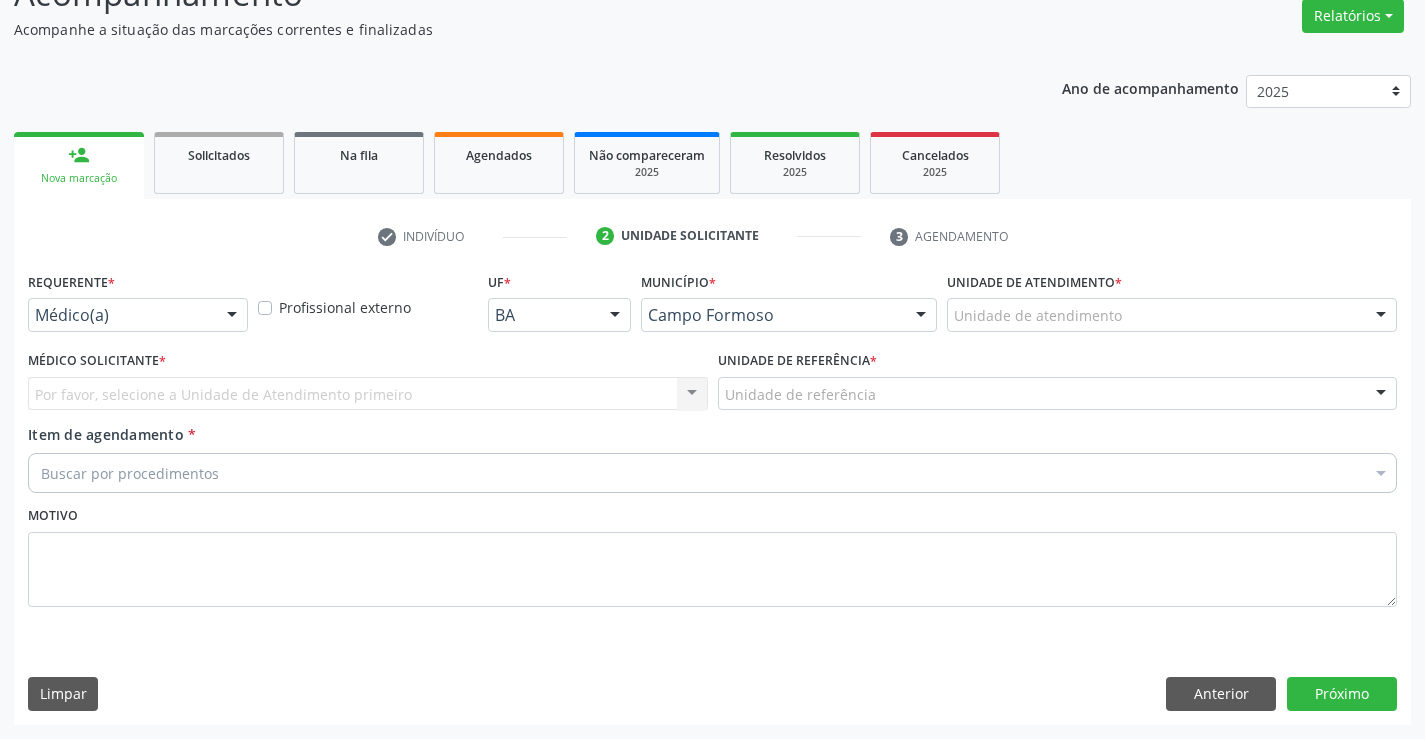 scroll, scrollTop: 167, scrollLeft: 0, axis: vertical 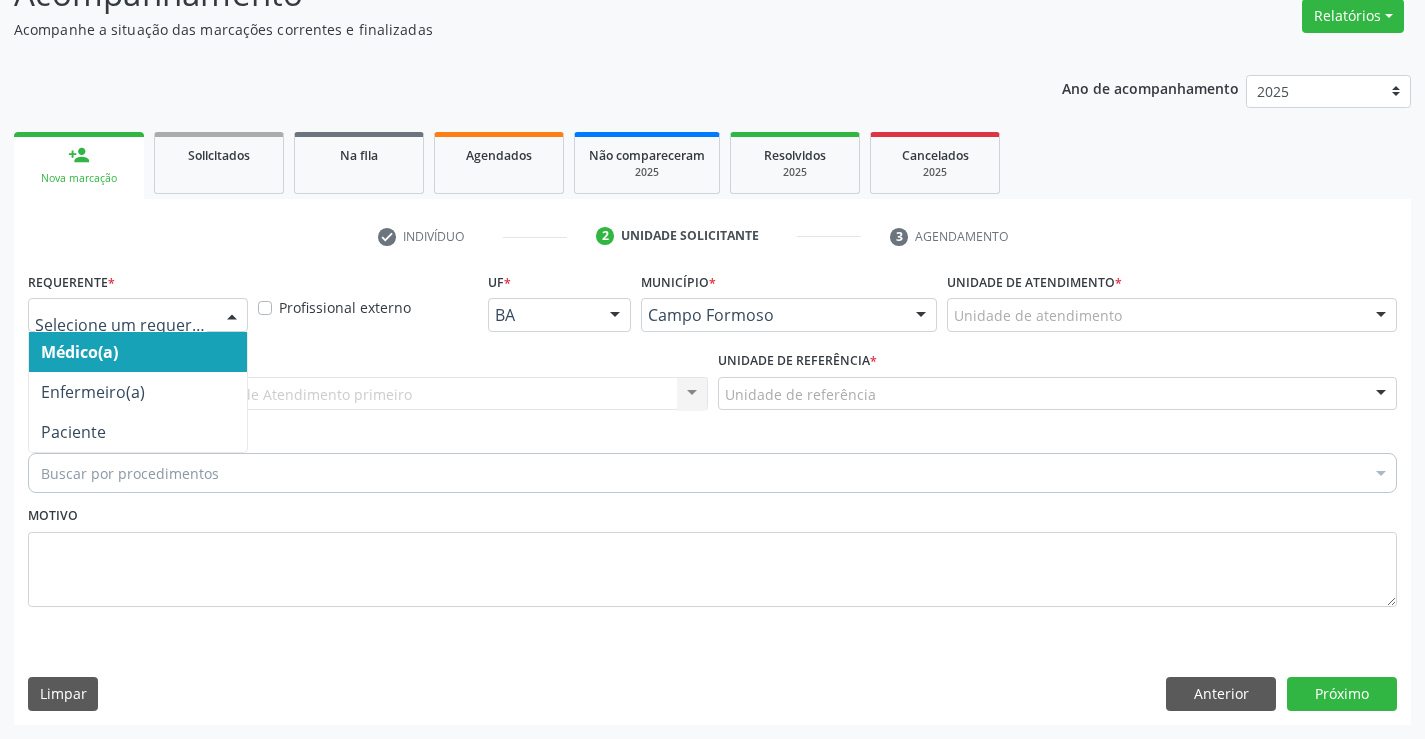 click at bounding box center (232, 316) 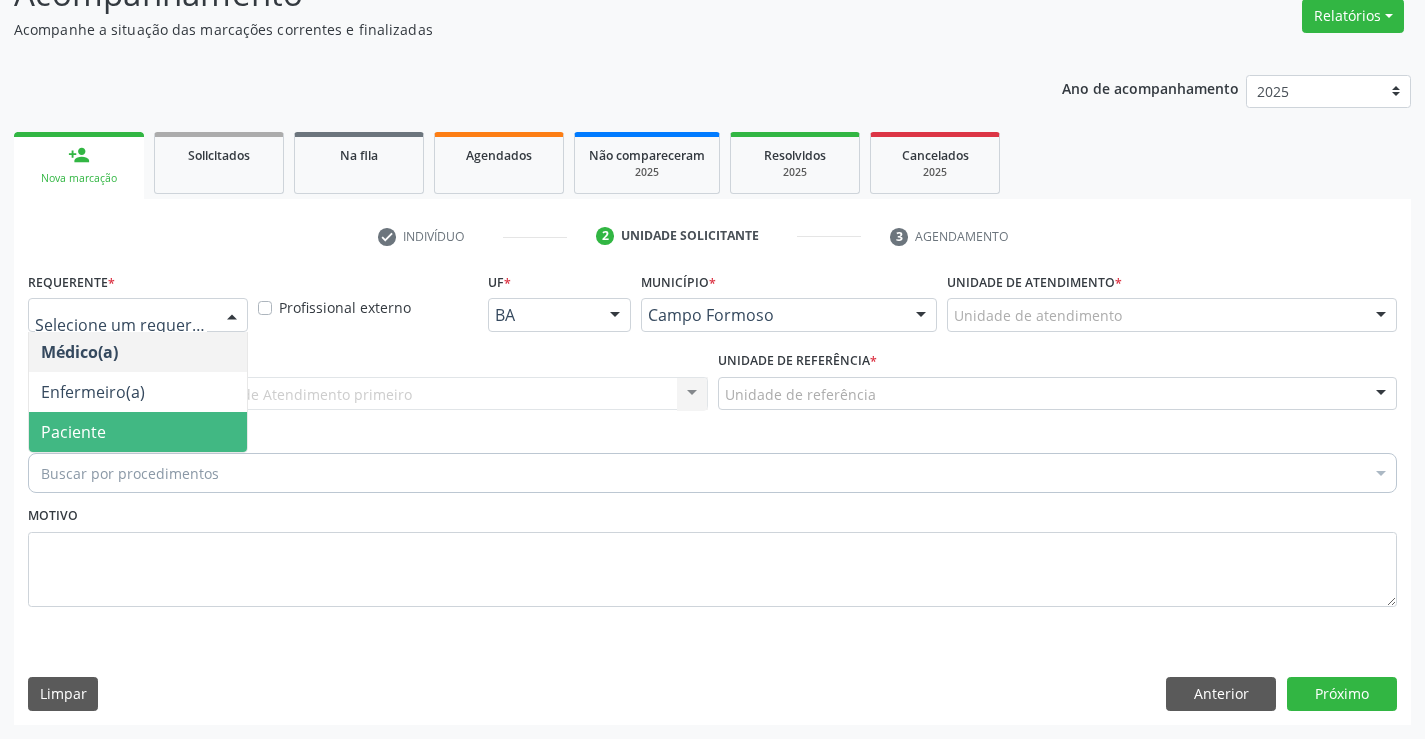 click on "Paciente" at bounding box center [138, 432] 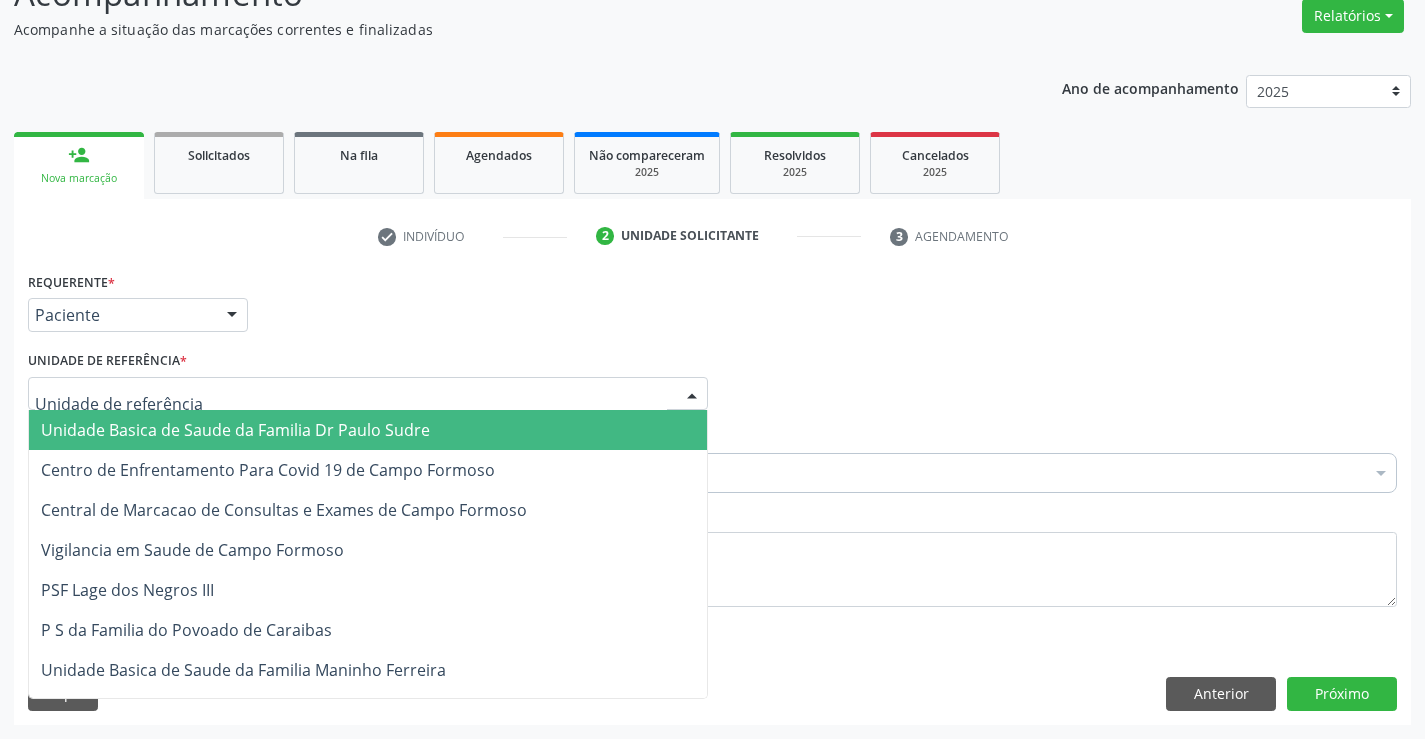 click at bounding box center (368, 394) 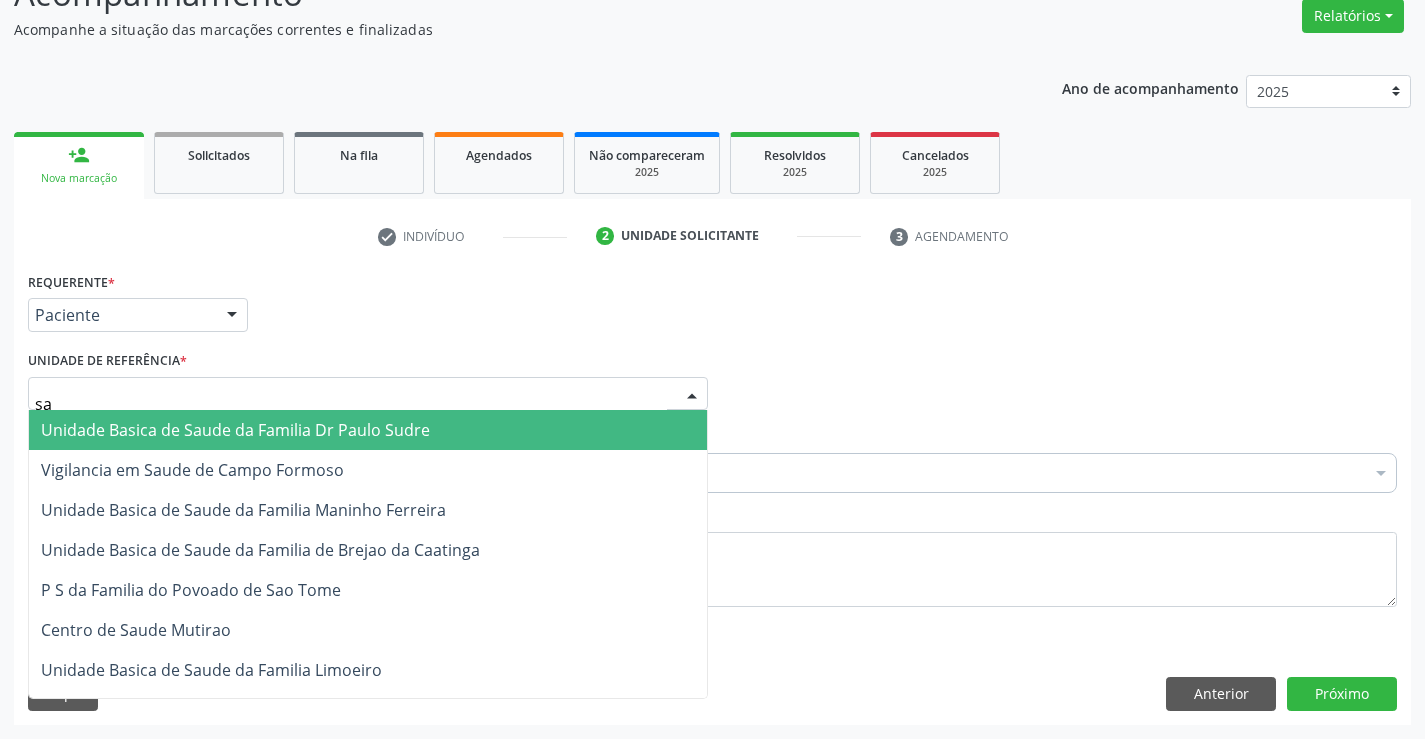 type on "sao" 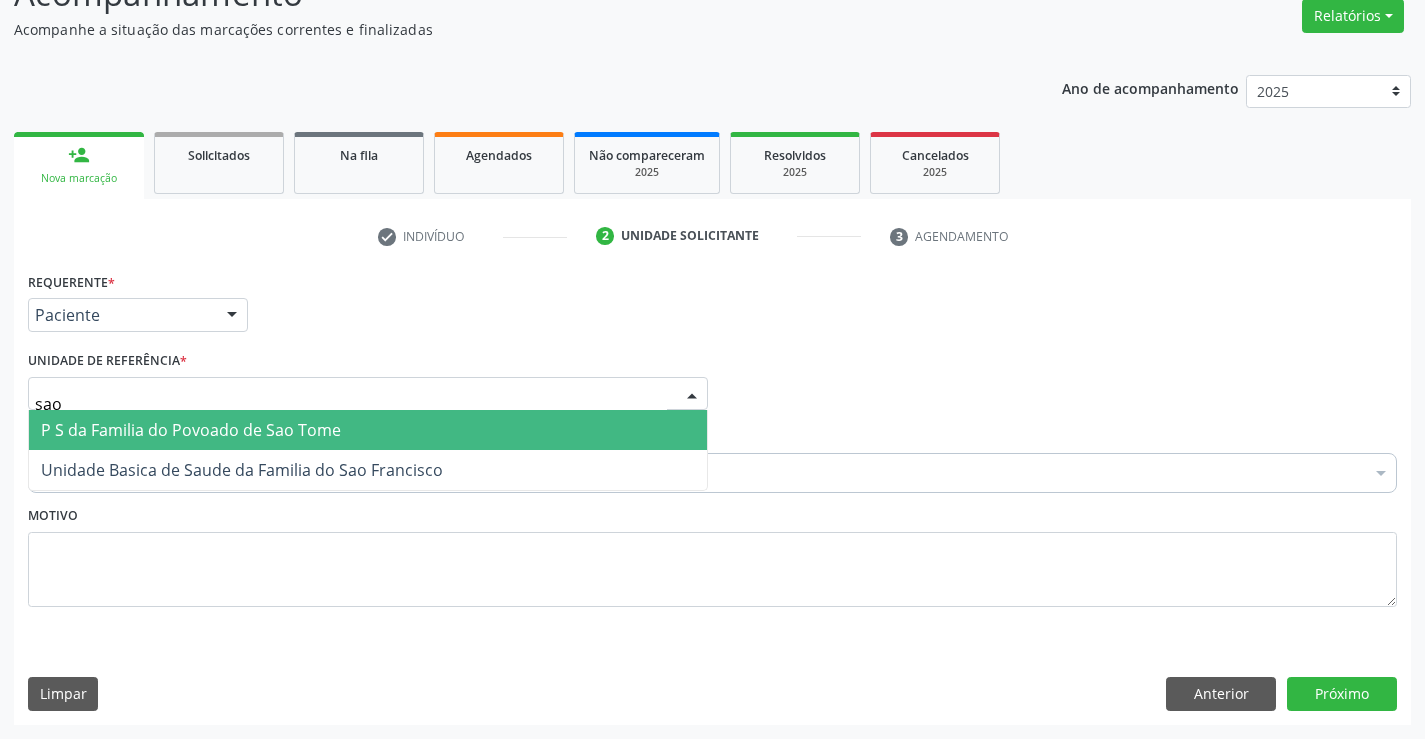 click on "P S da Familia do Povoado de Sao Tome" at bounding box center [191, 430] 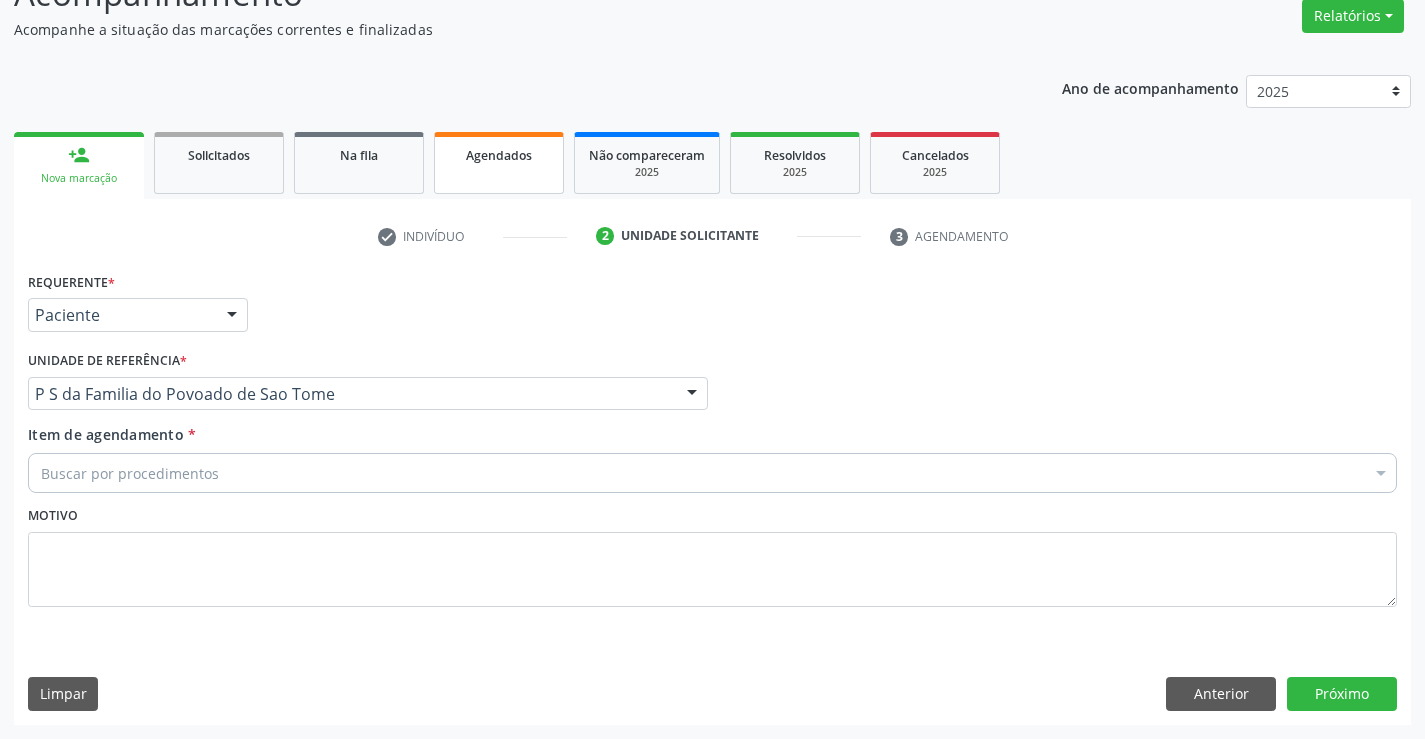 click on "Agendados" at bounding box center [499, 163] 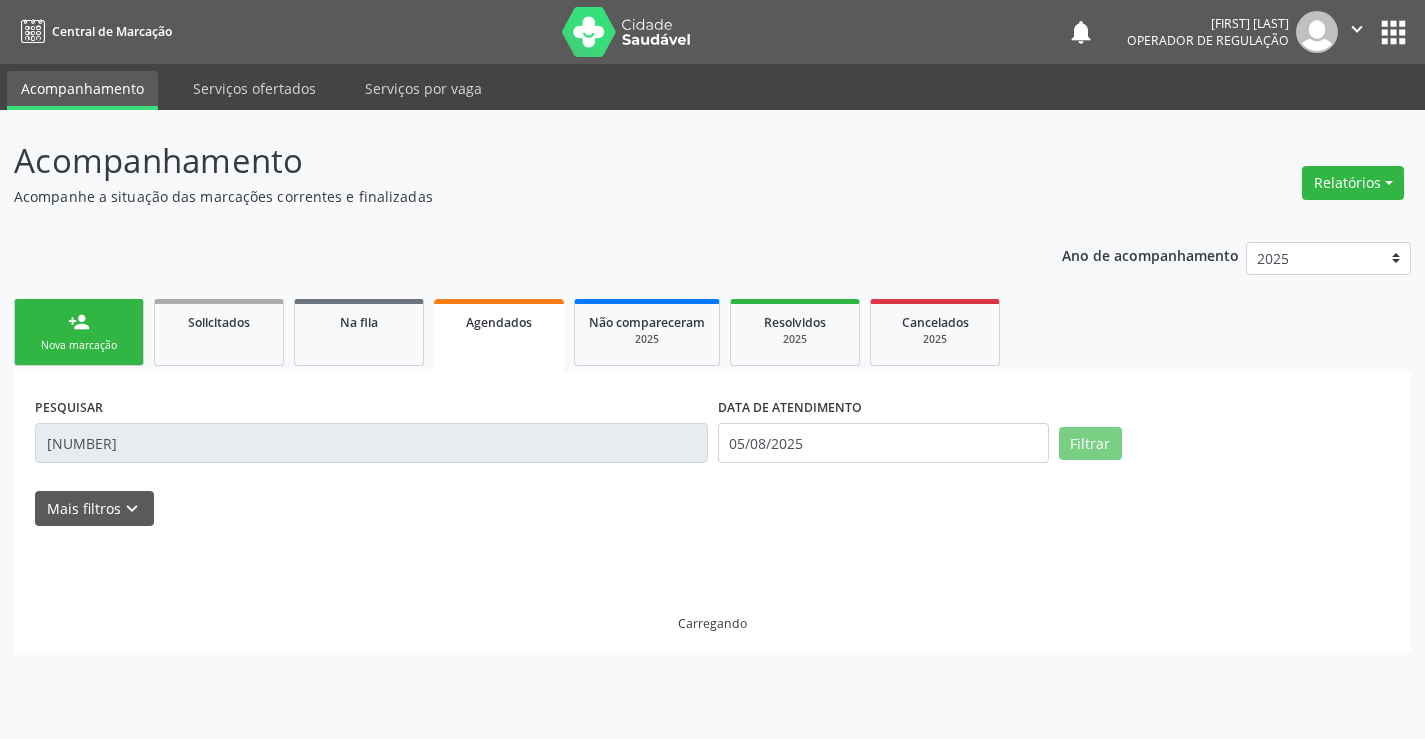 scroll, scrollTop: 0, scrollLeft: 0, axis: both 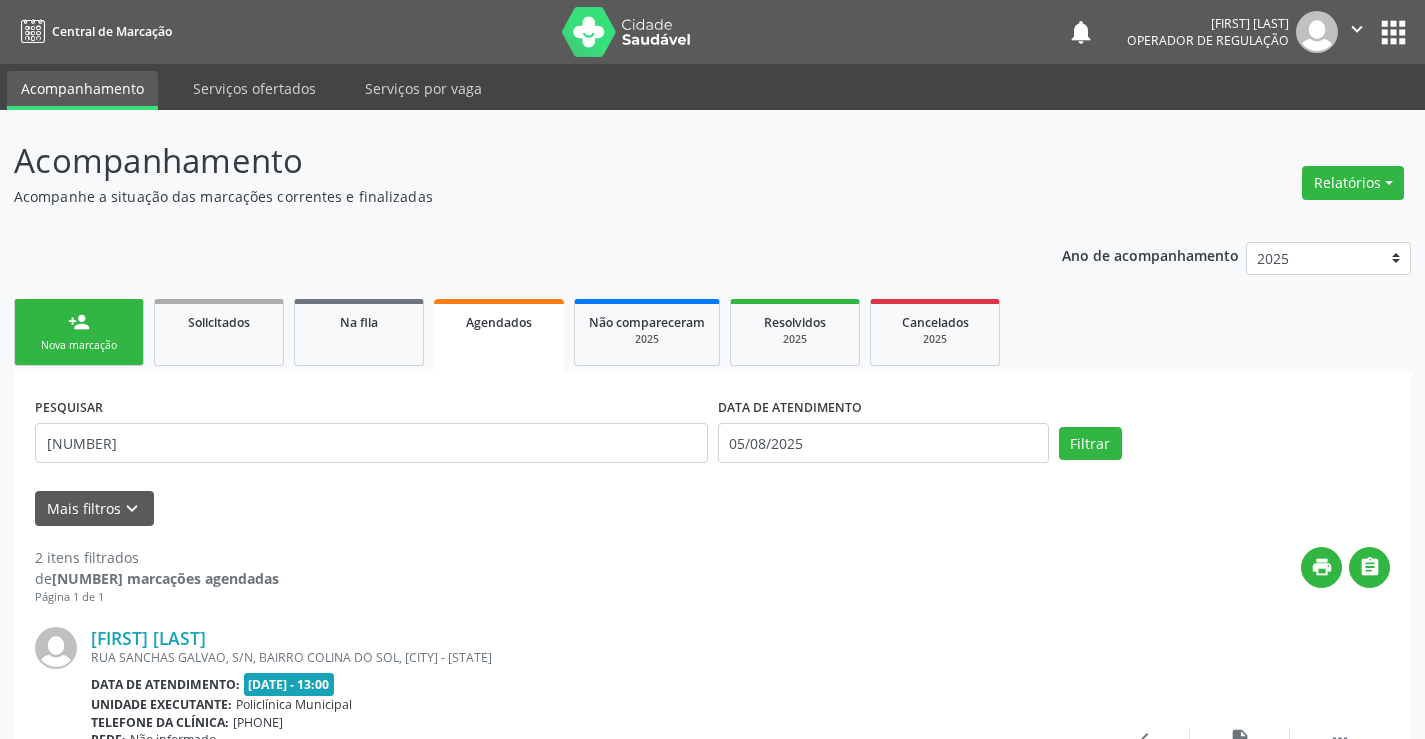 click on "" at bounding box center [1357, 29] 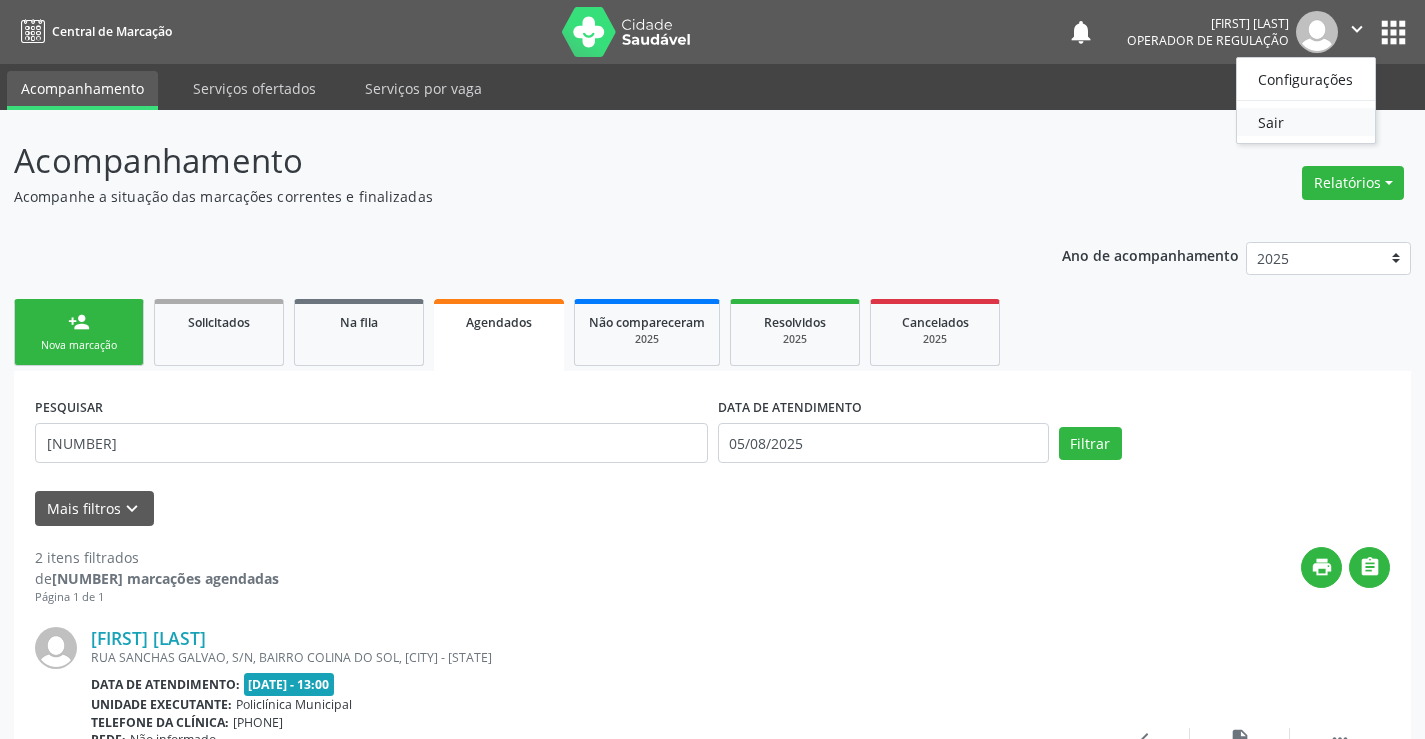 click on "Sair" at bounding box center (1306, 122) 